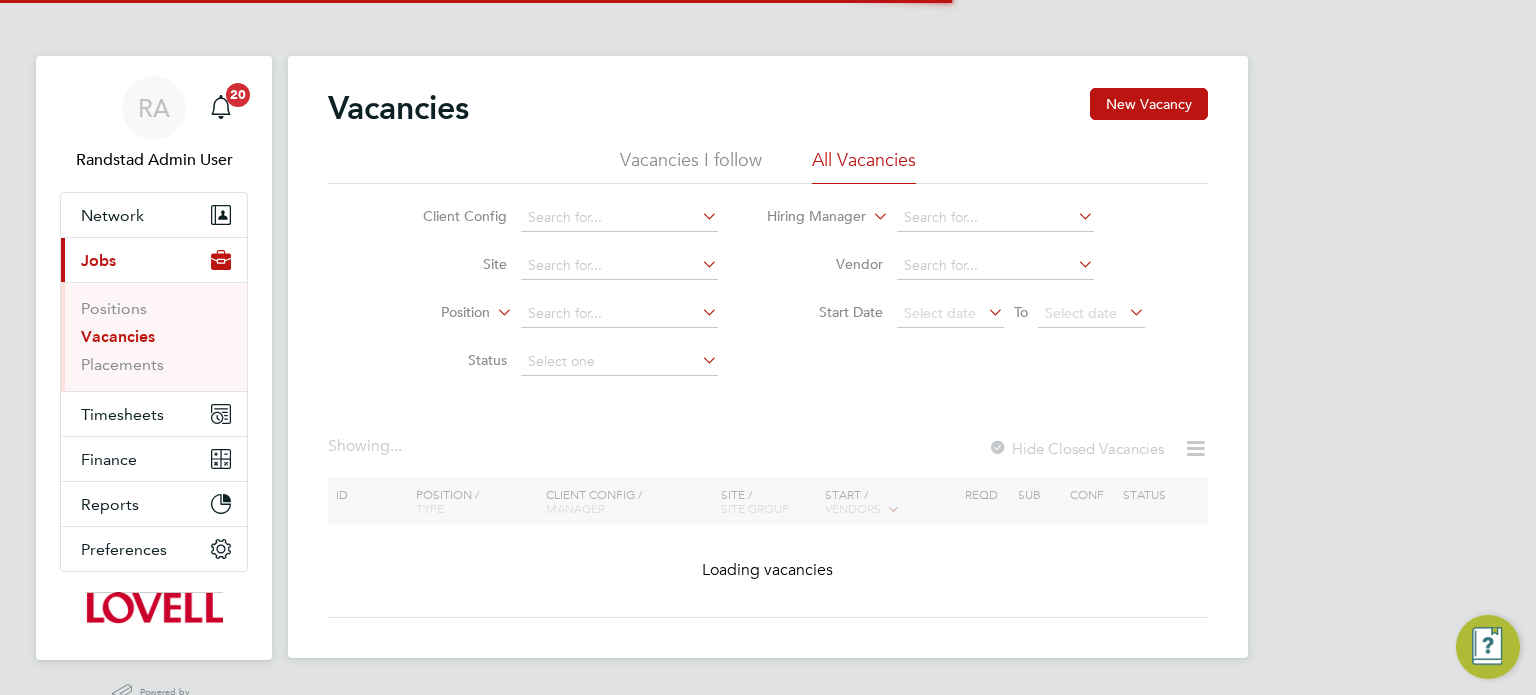 scroll, scrollTop: 0, scrollLeft: 0, axis: both 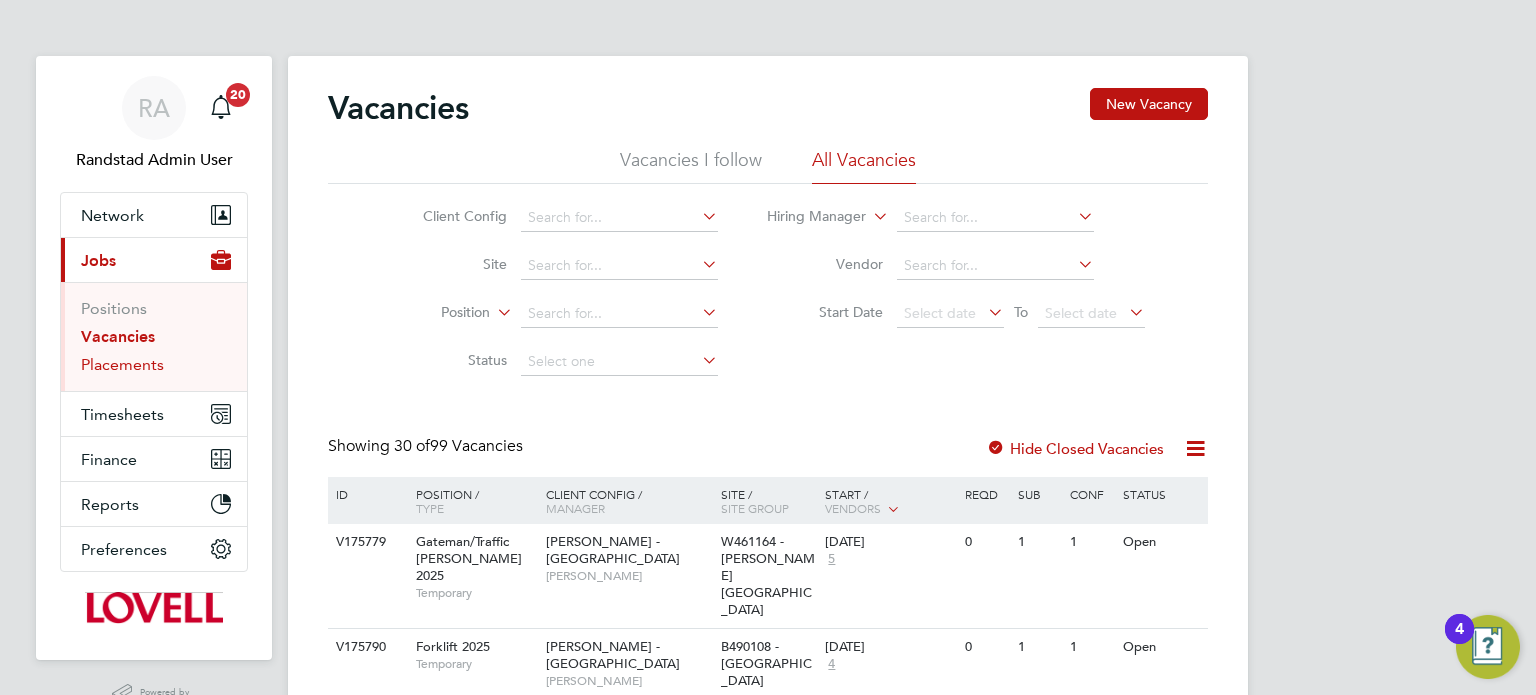 click on "Placements" at bounding box center (122, 364) 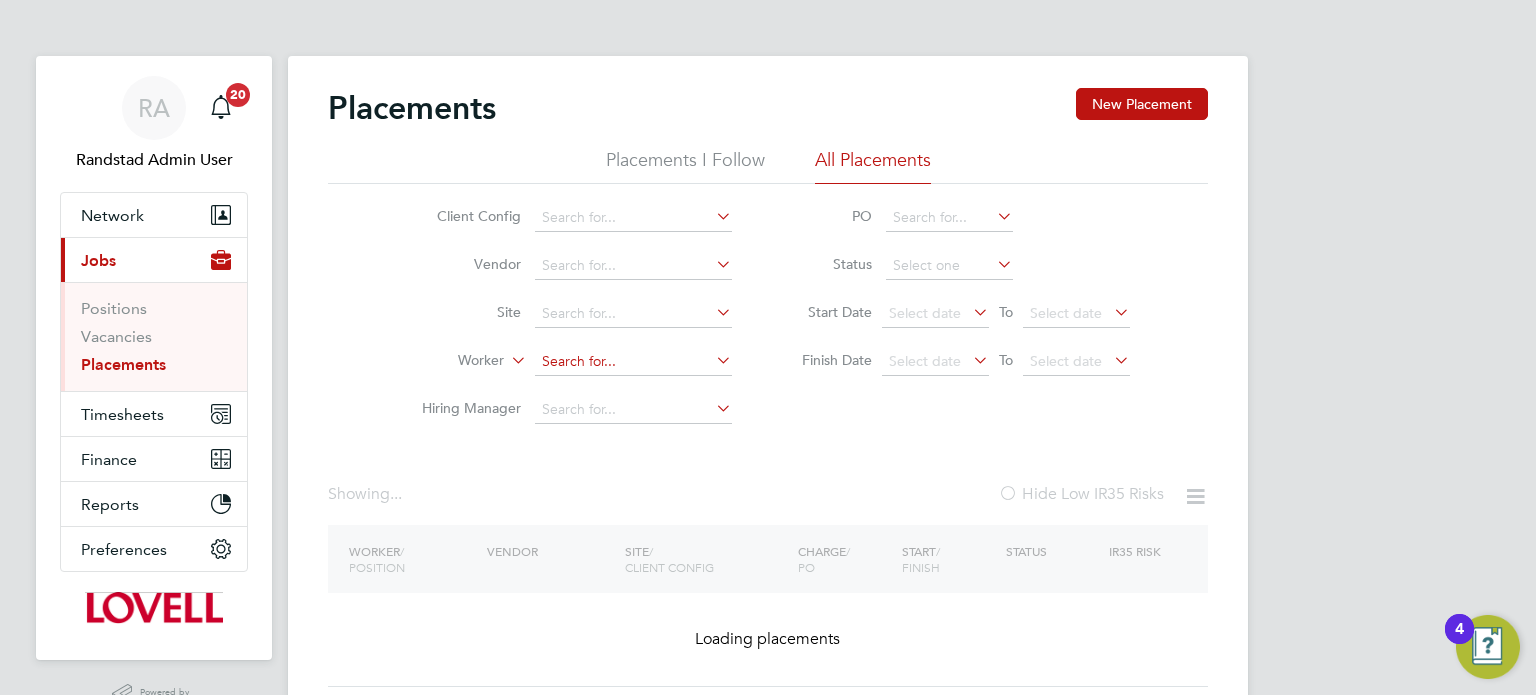 click 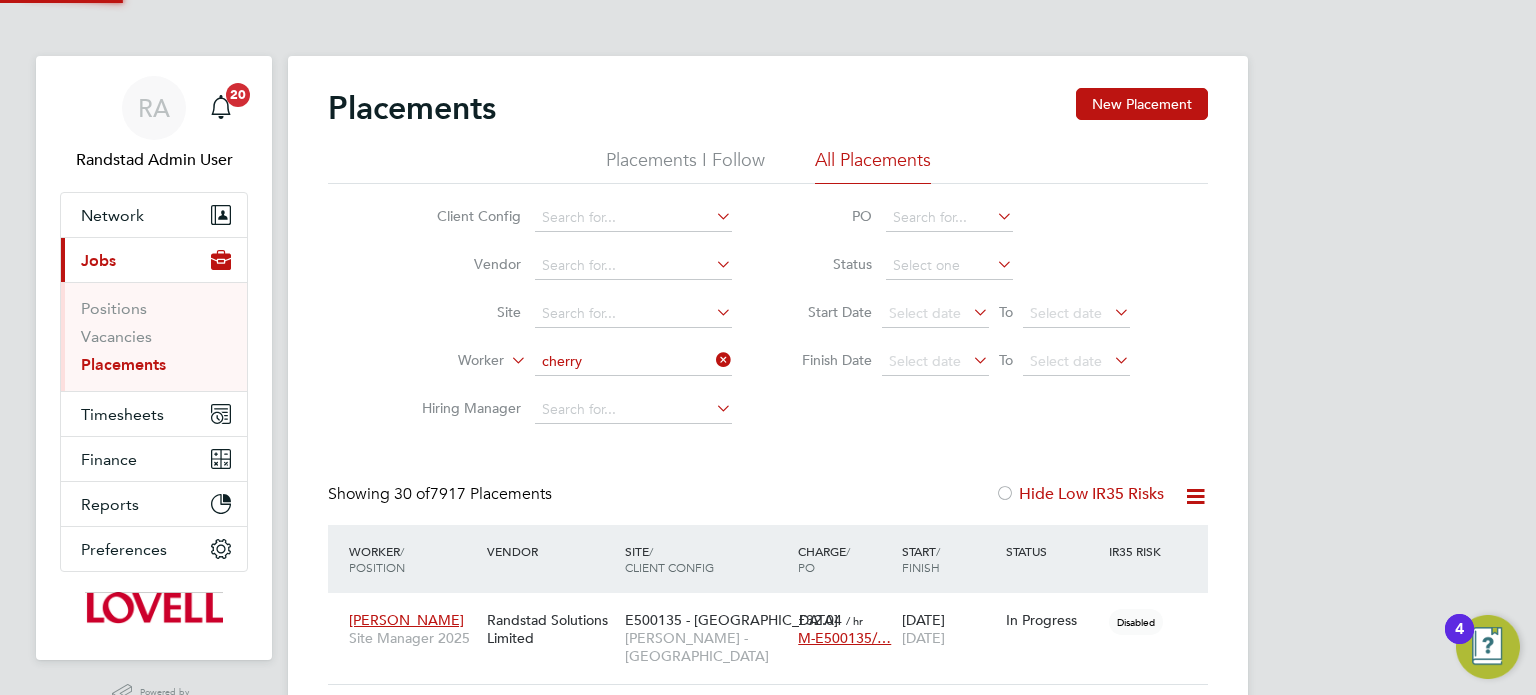 scroll, scrollTop: 9, scrollLeft: 9, axis: both 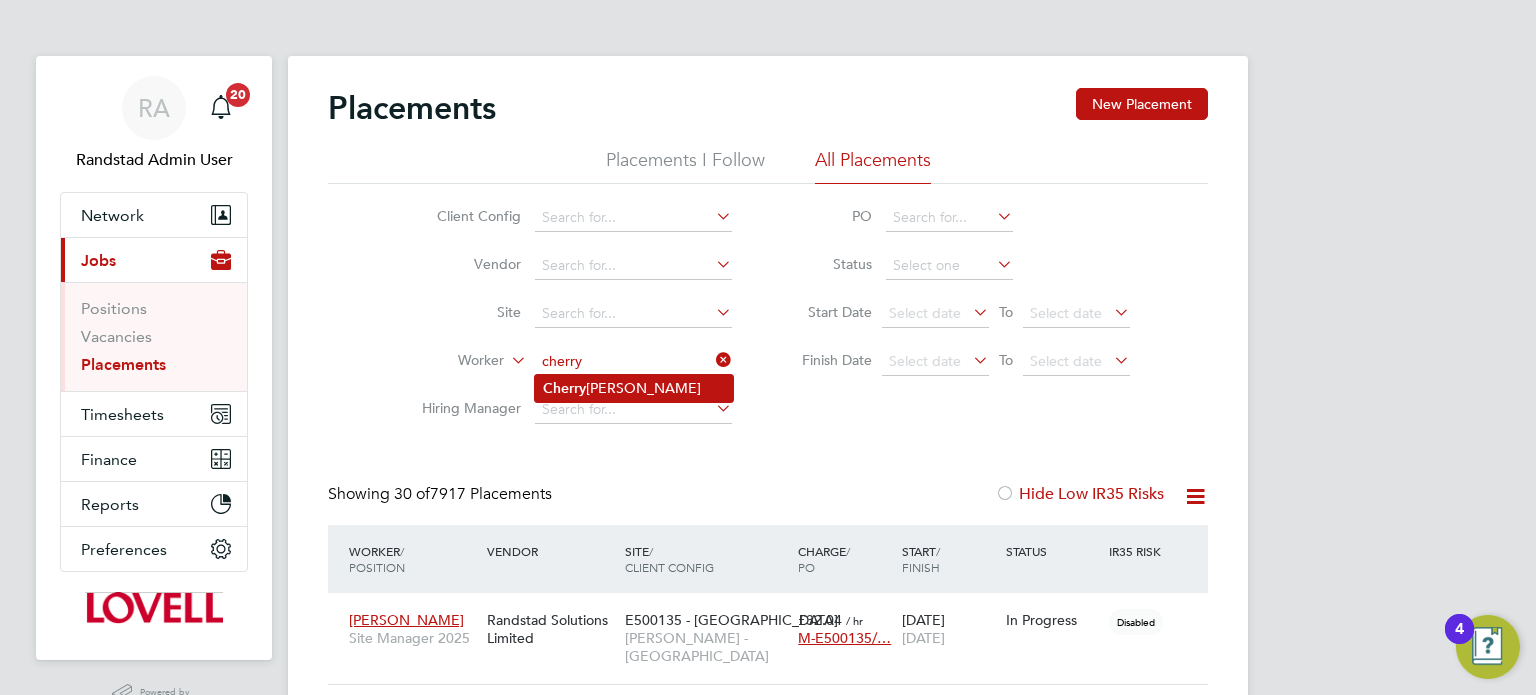 click on "Cherry lynn Wynter" 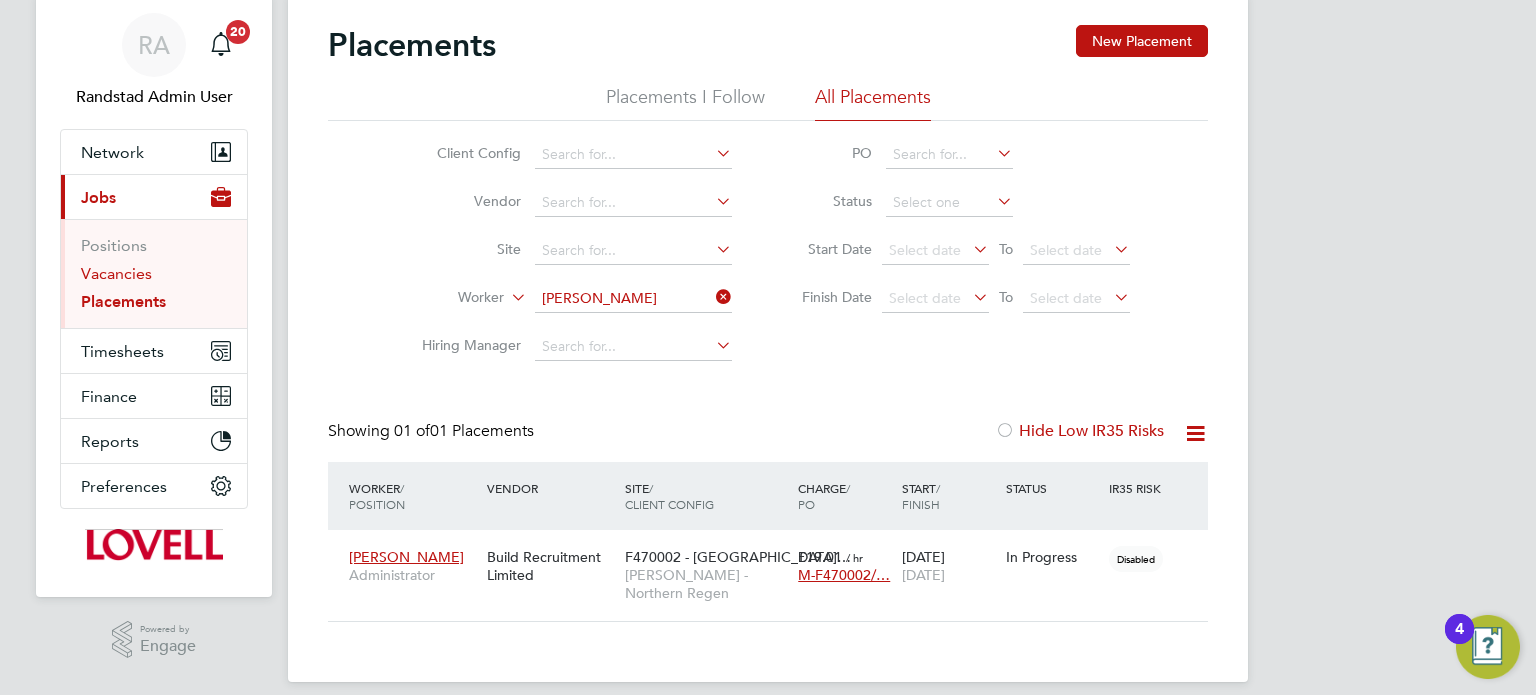 click on "Vacancies" at bounding box center [116, 273] 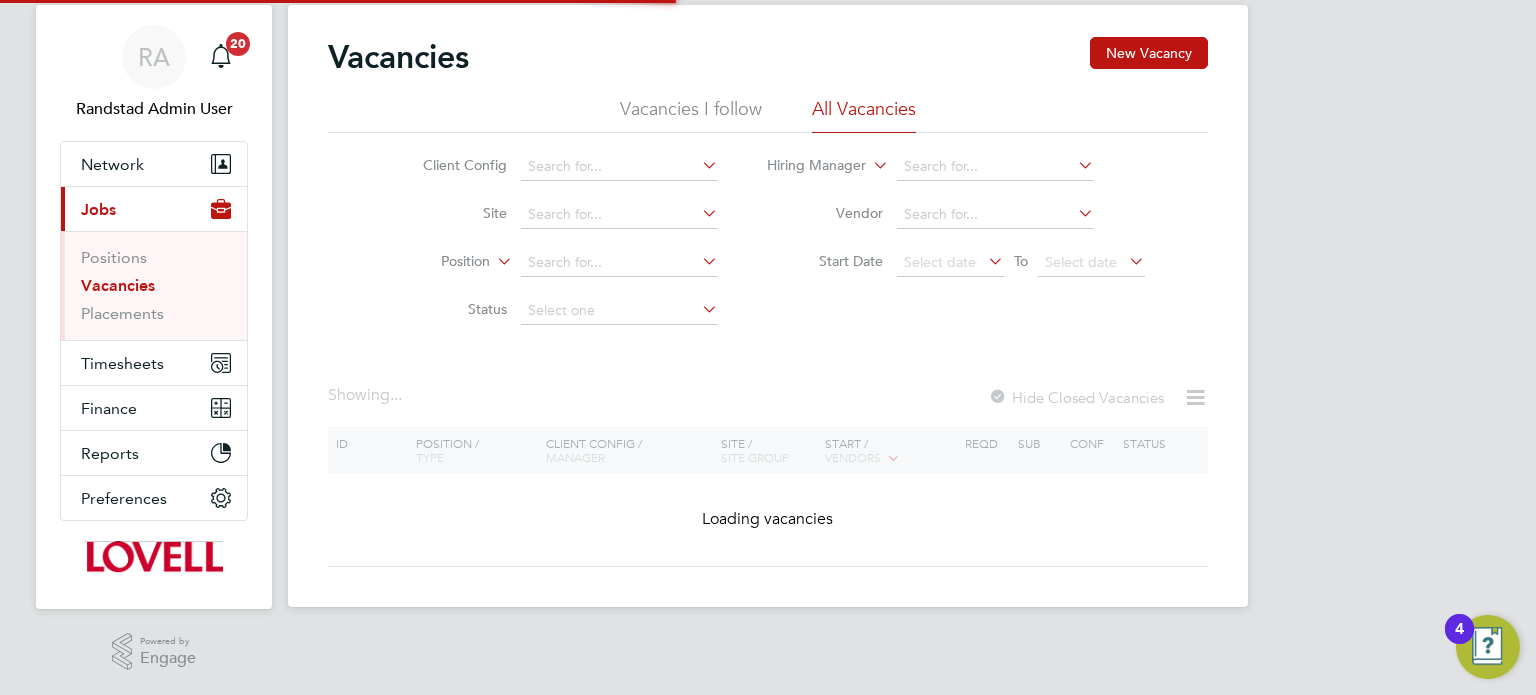scroll, scrollTop: 0, scrollLeft: 0, axis: both 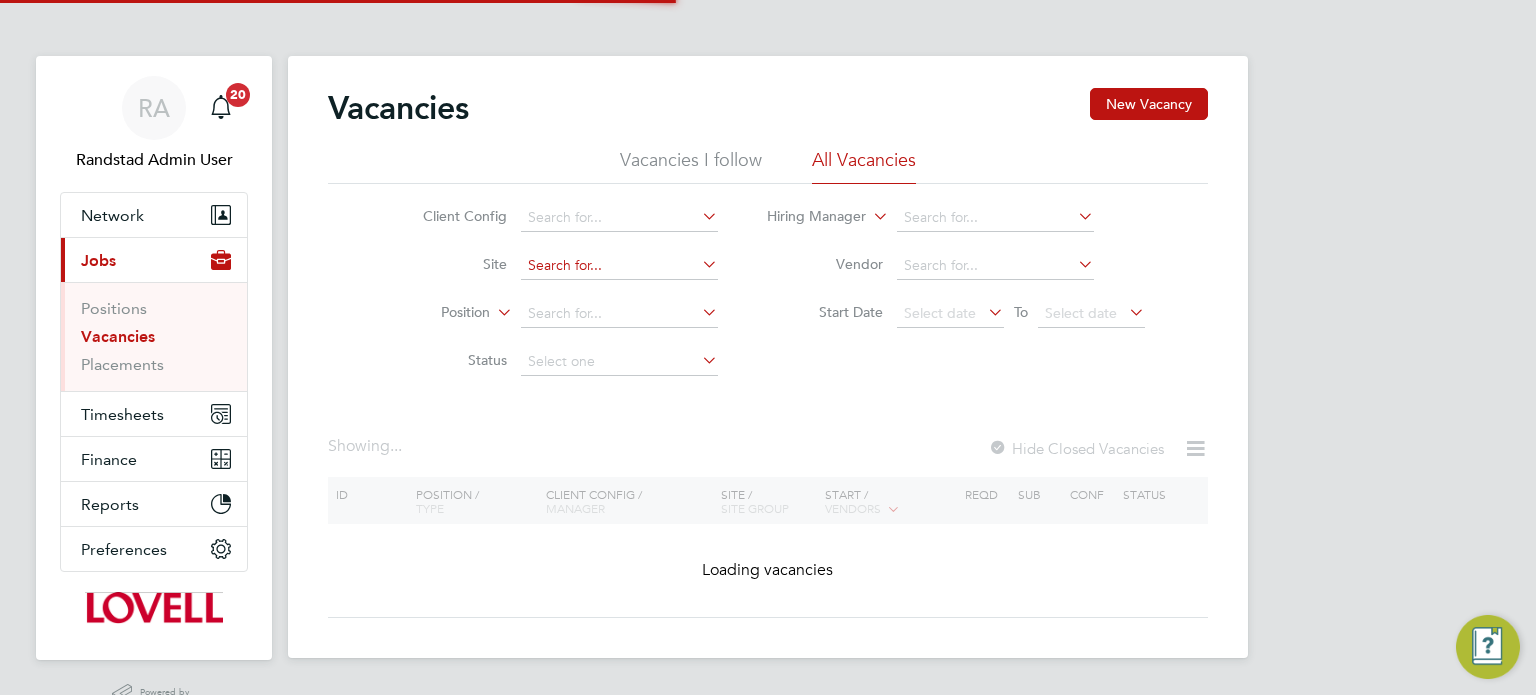 click 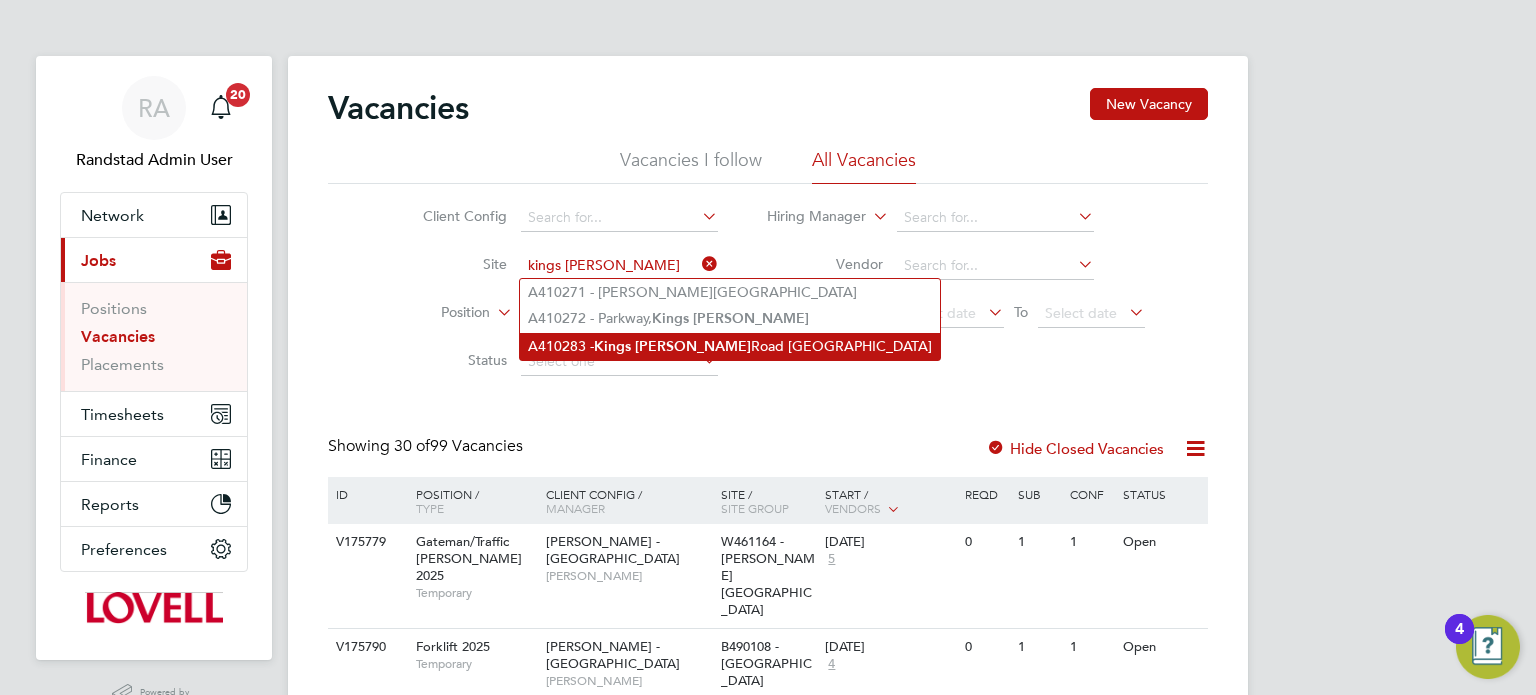 click on "A410283 -  Kings   Lynn  Road Hunstanton" 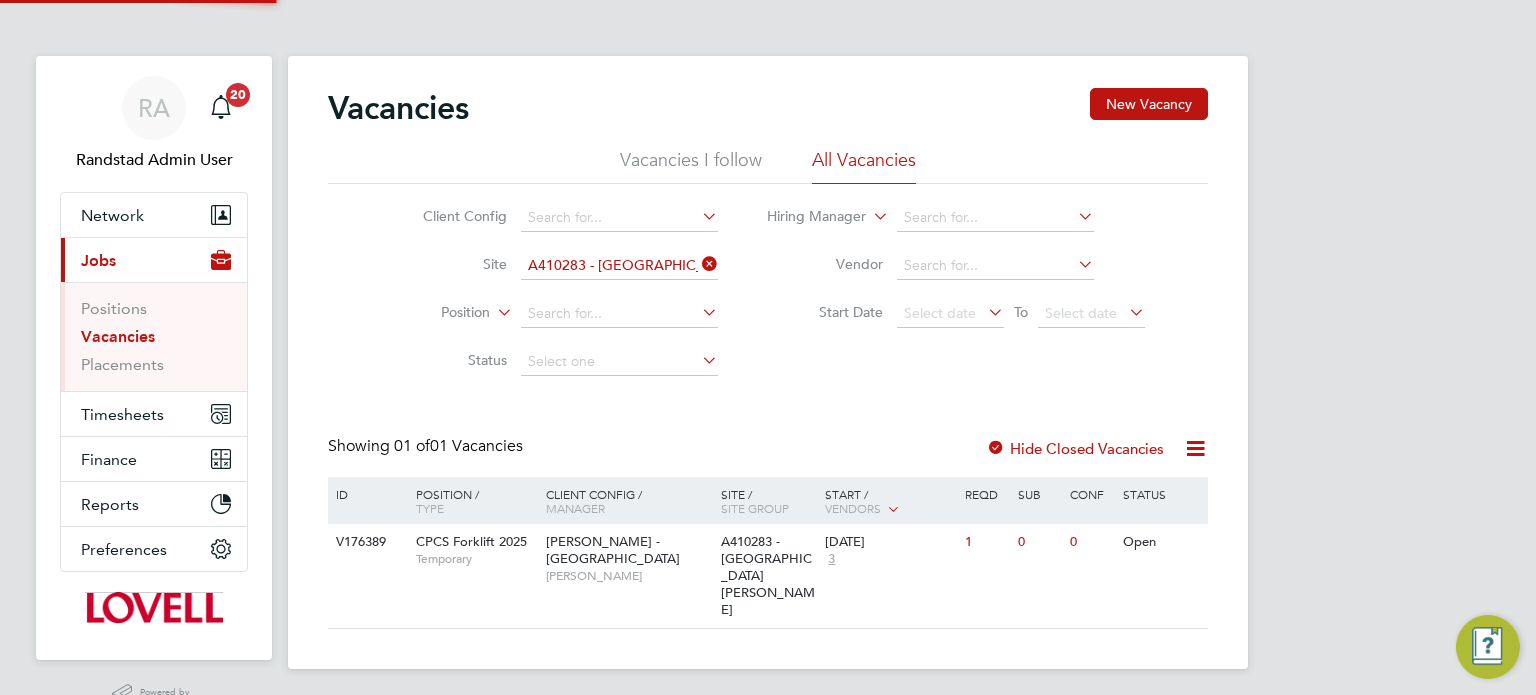 scroll, scrollTop: 48, scrollLeft: 0, axis: vertical 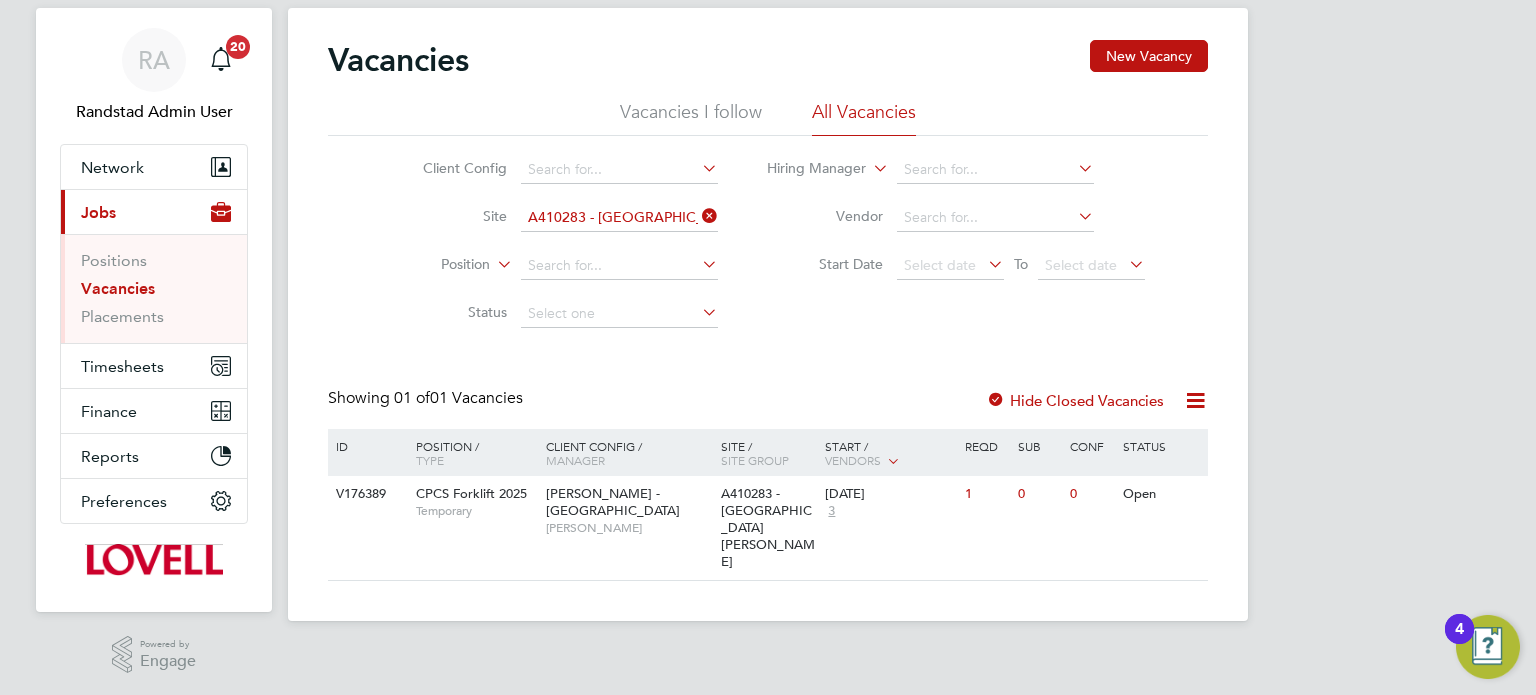click 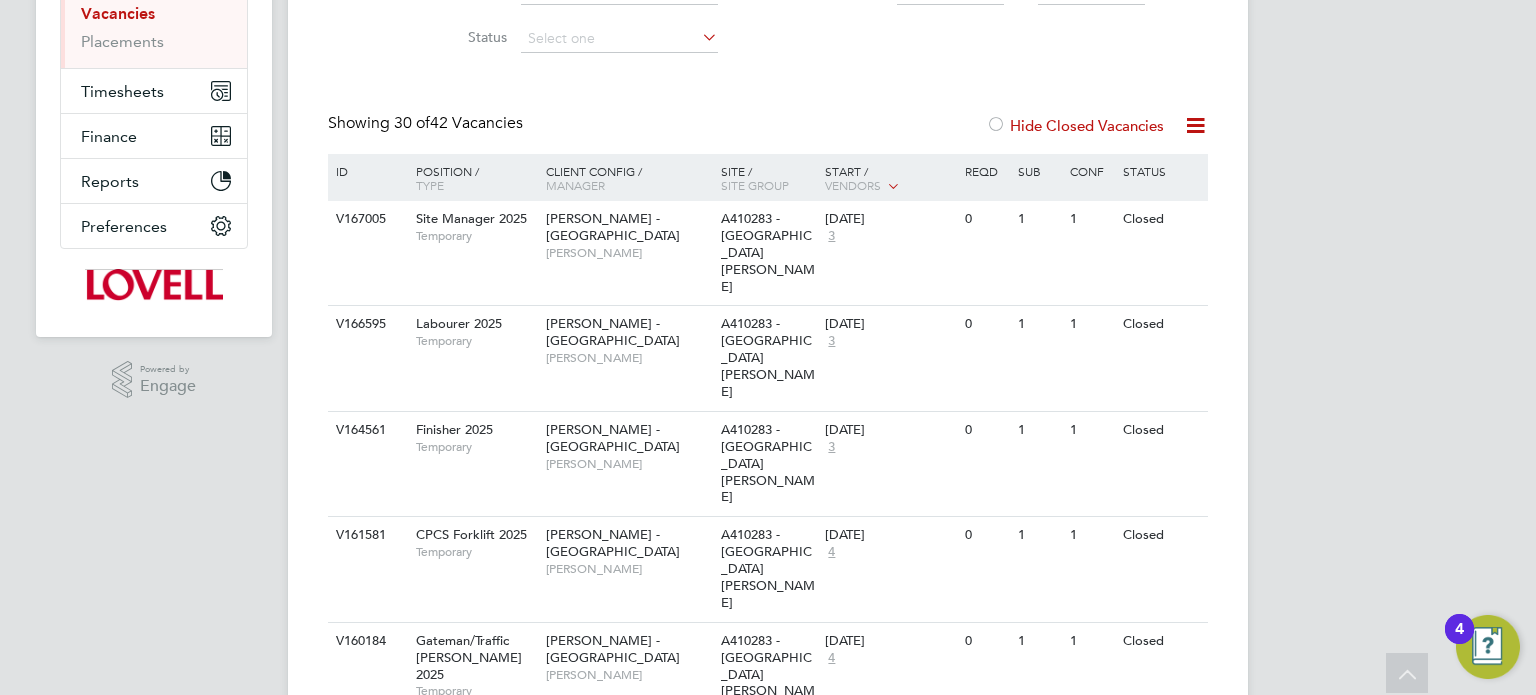 scroll, scrollTop: 324, scrollLeft: 0, axis: vertical 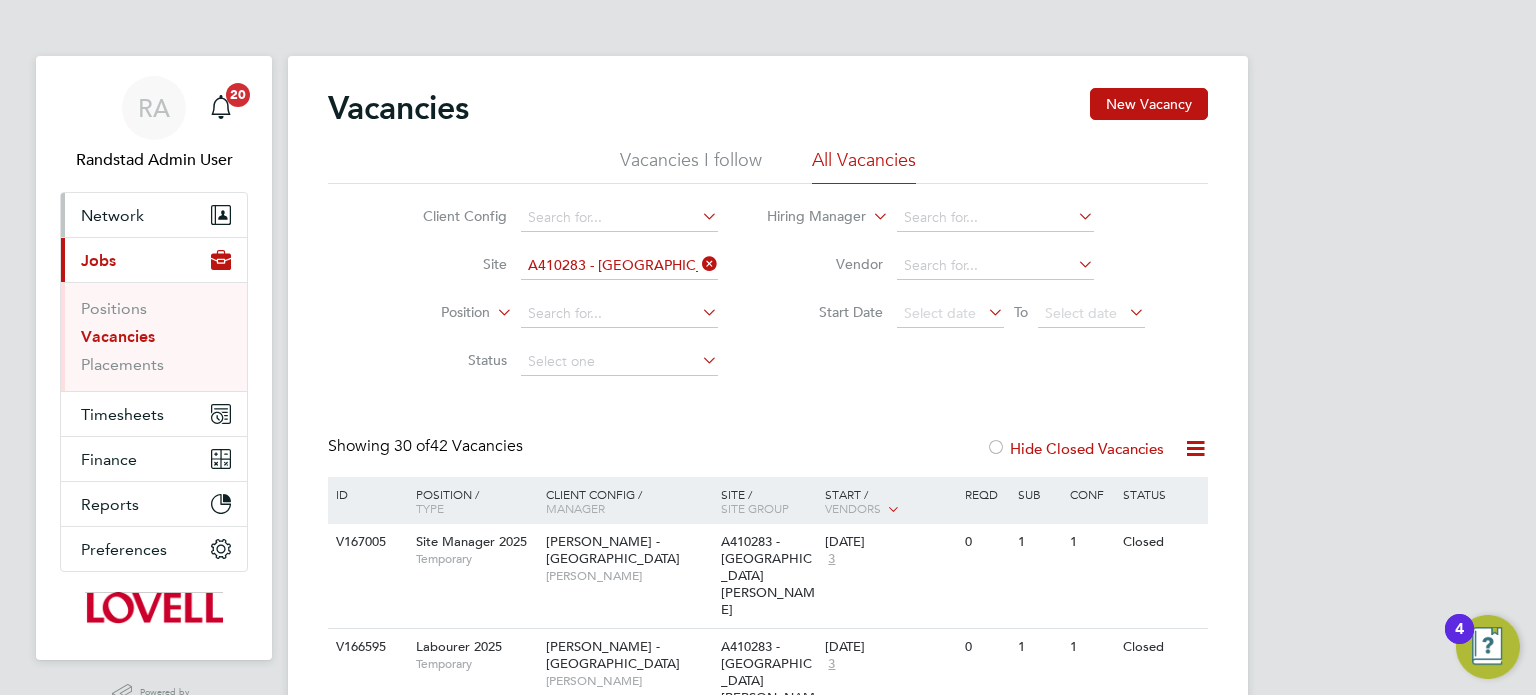 click on "Network" at bounding box center [112, 215] 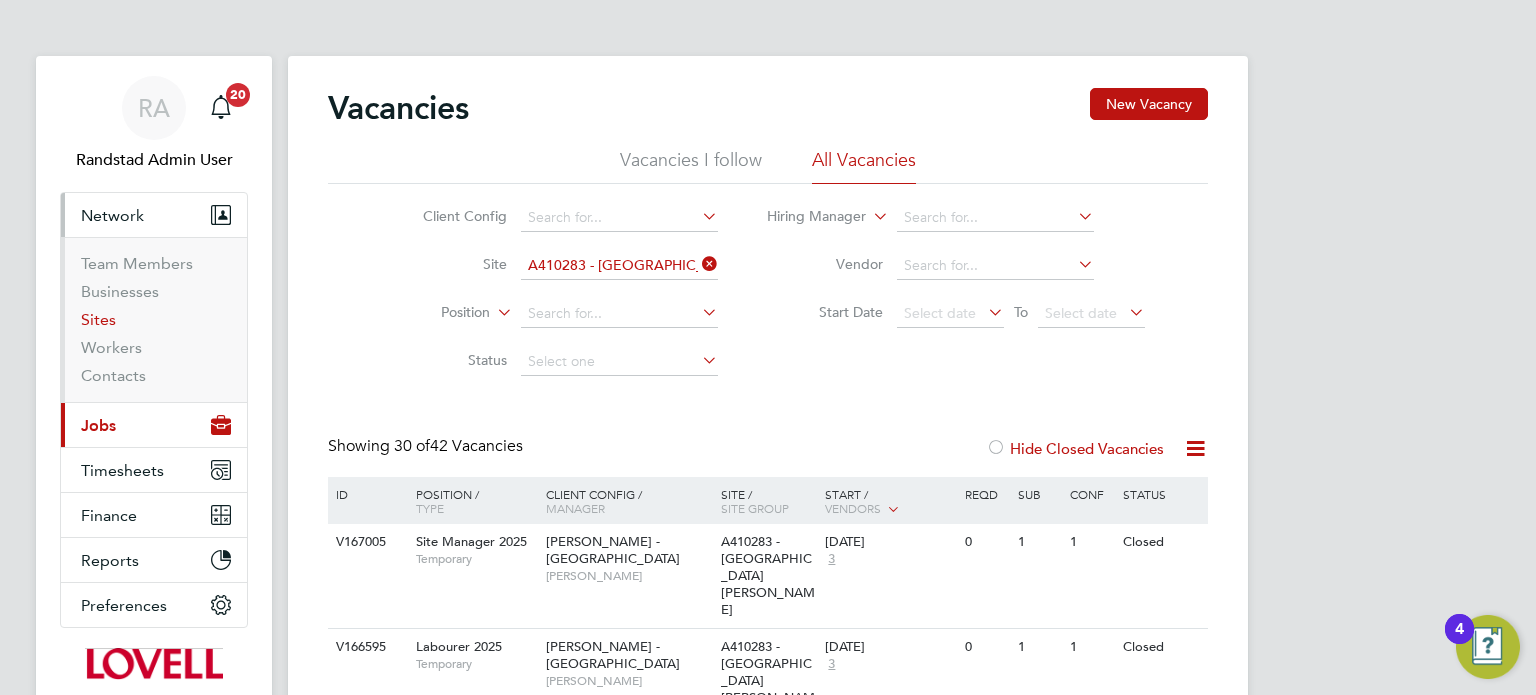 click on "Sites" at bounding box center (98, 319) 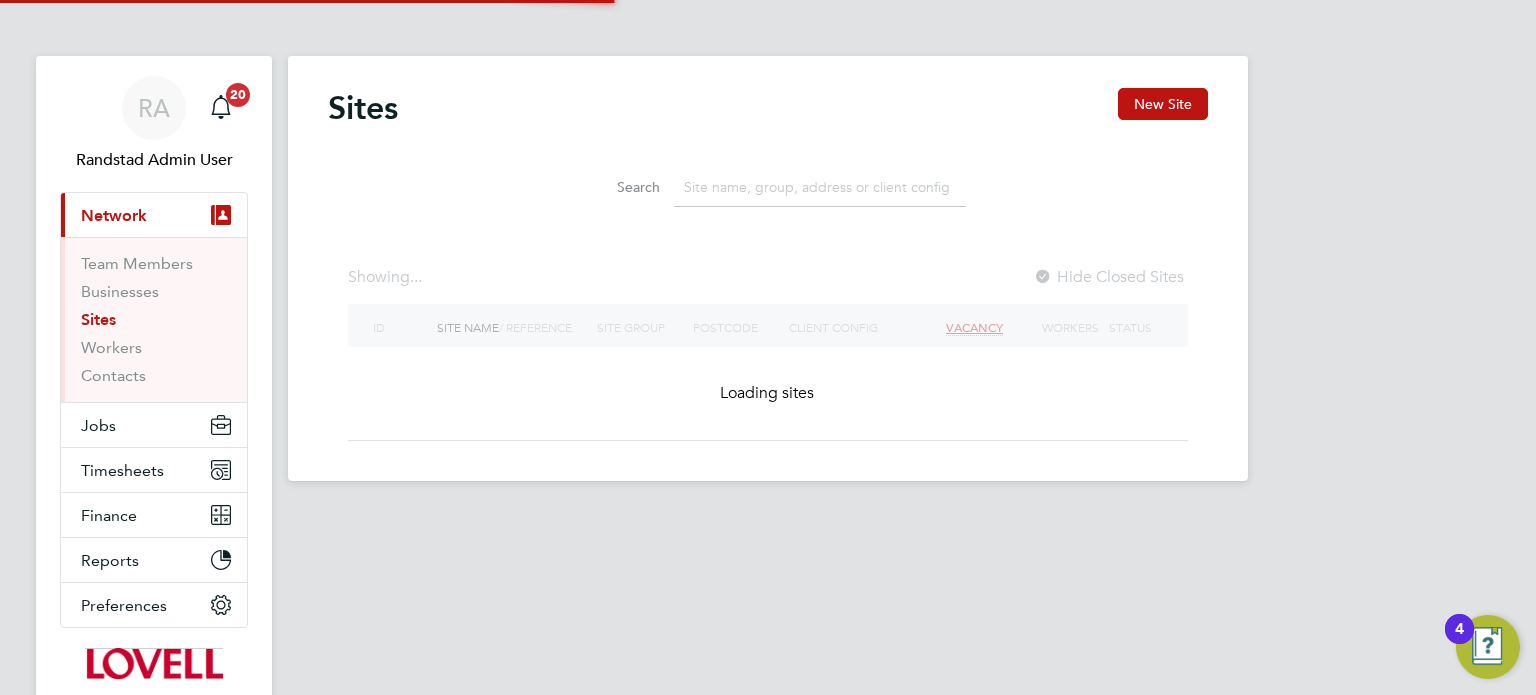 click 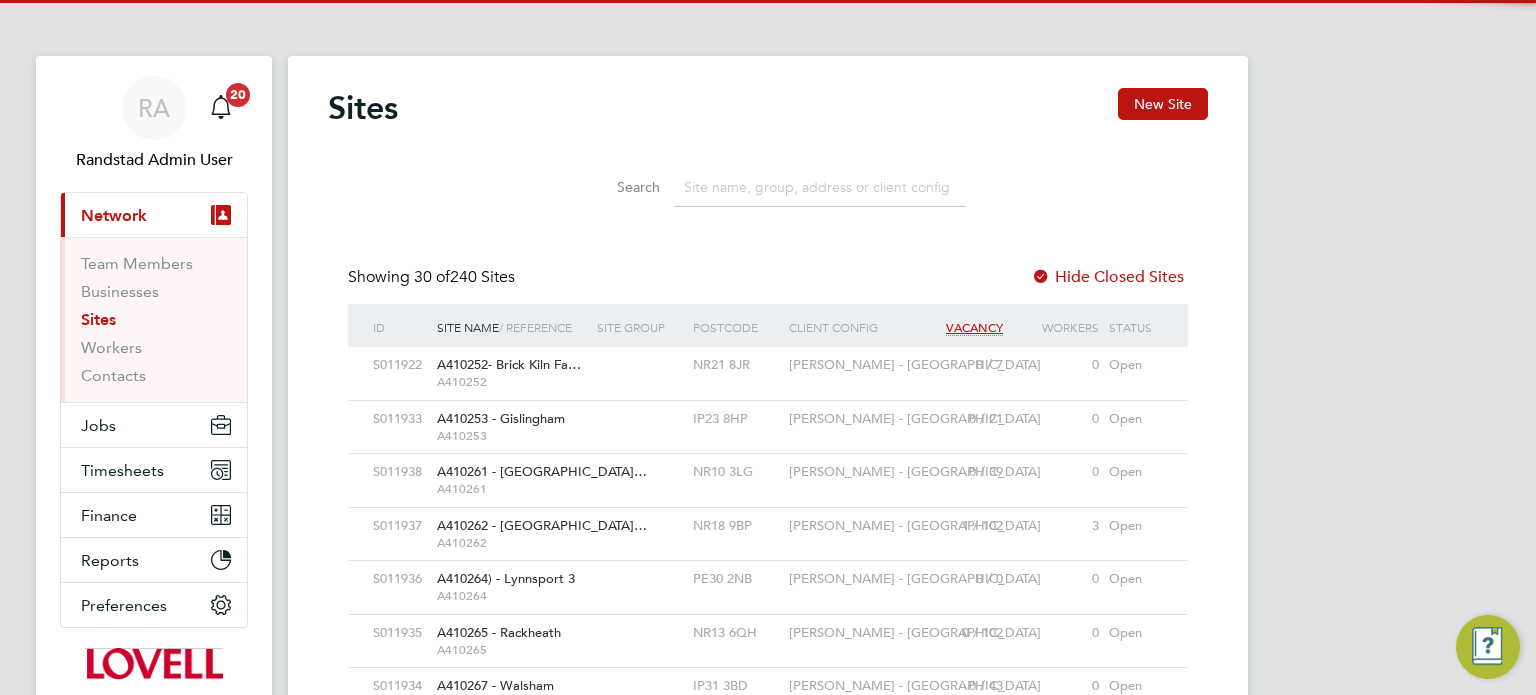 scroll, scrollTop: 10, scrollLeft: 10, axis: both 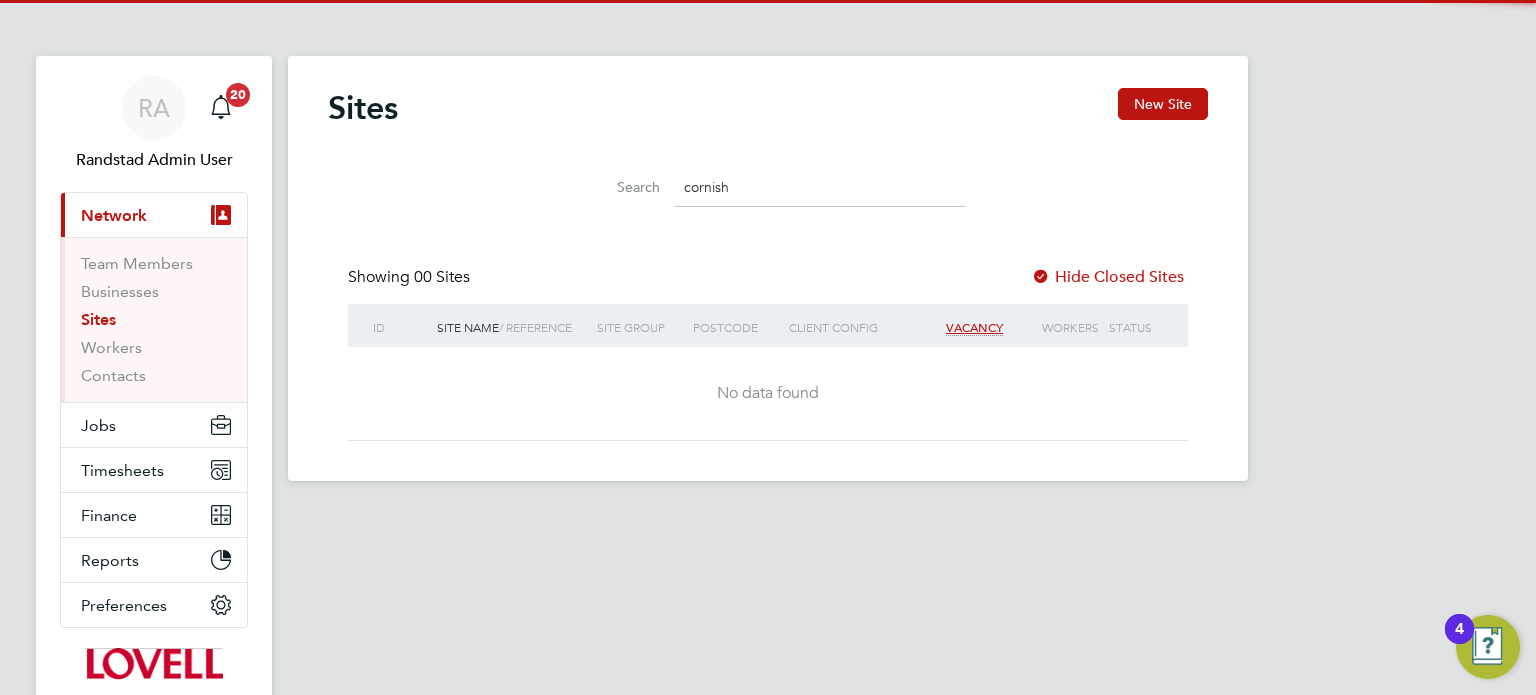 type on "cornish" 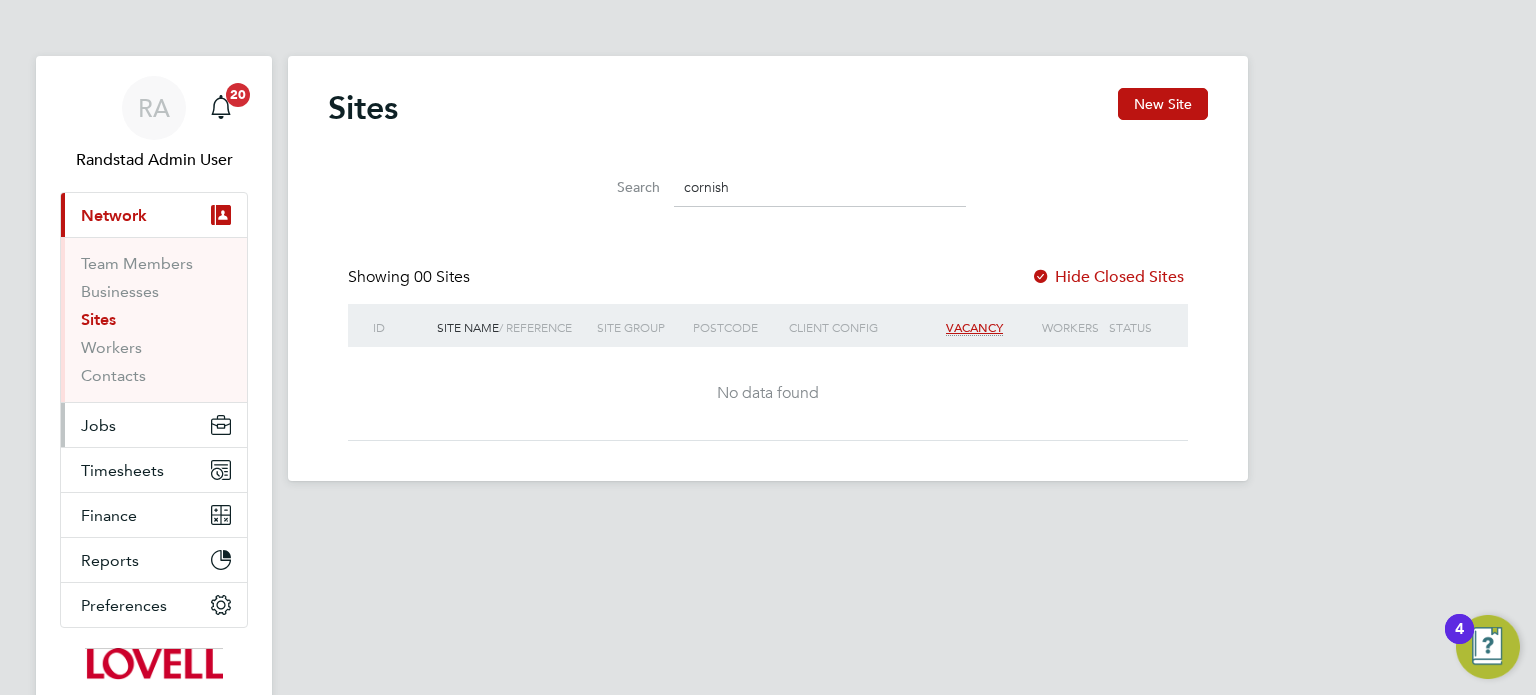 click on "Jobs" at bounding box center (98, 425) 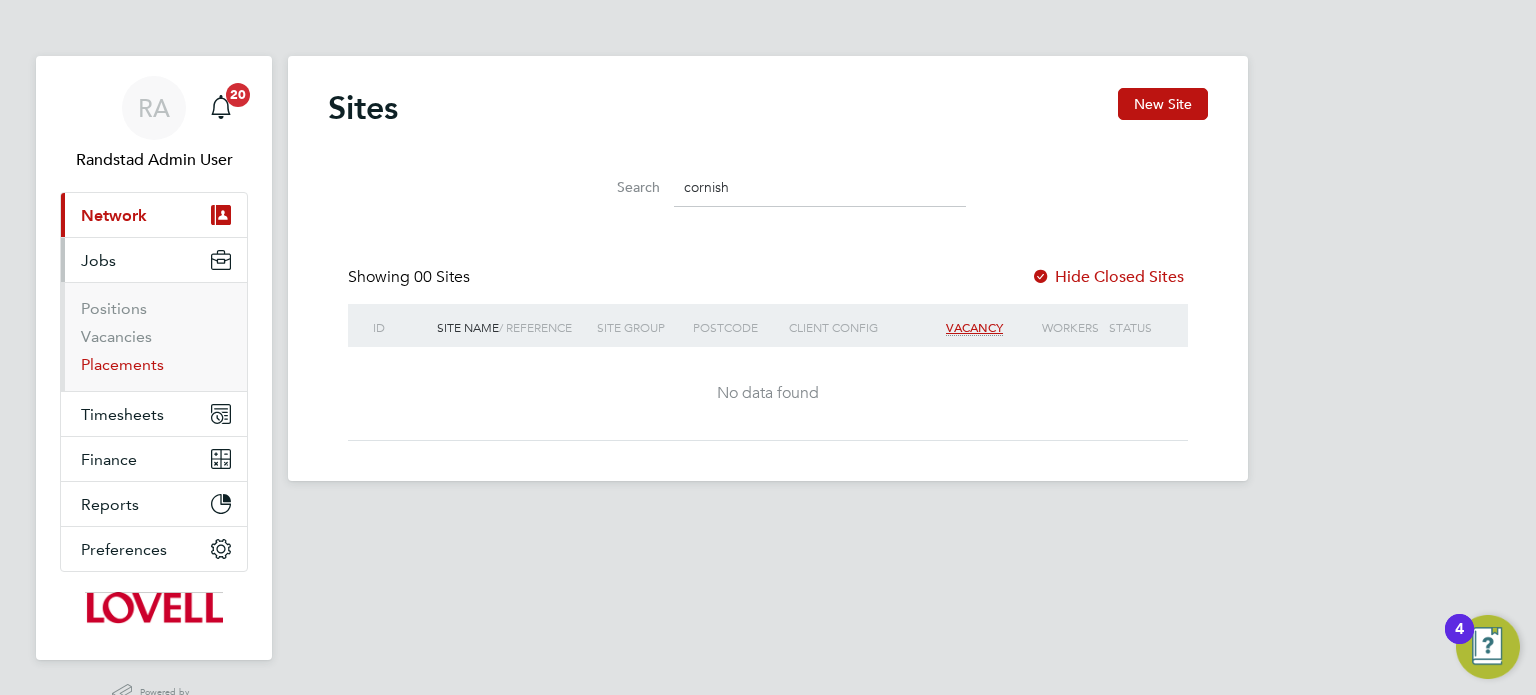 click on "Placements" at bounding box center [122, 364] 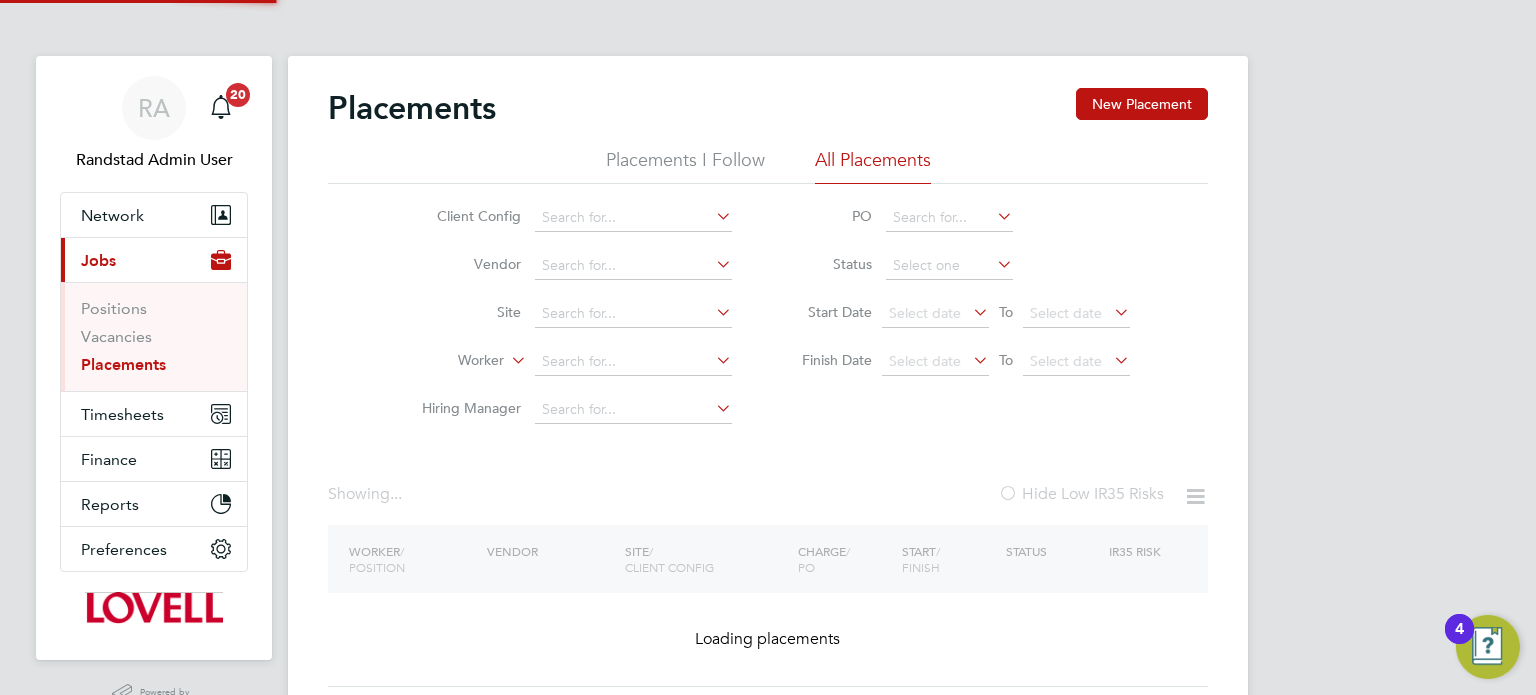 click on "Vendor" 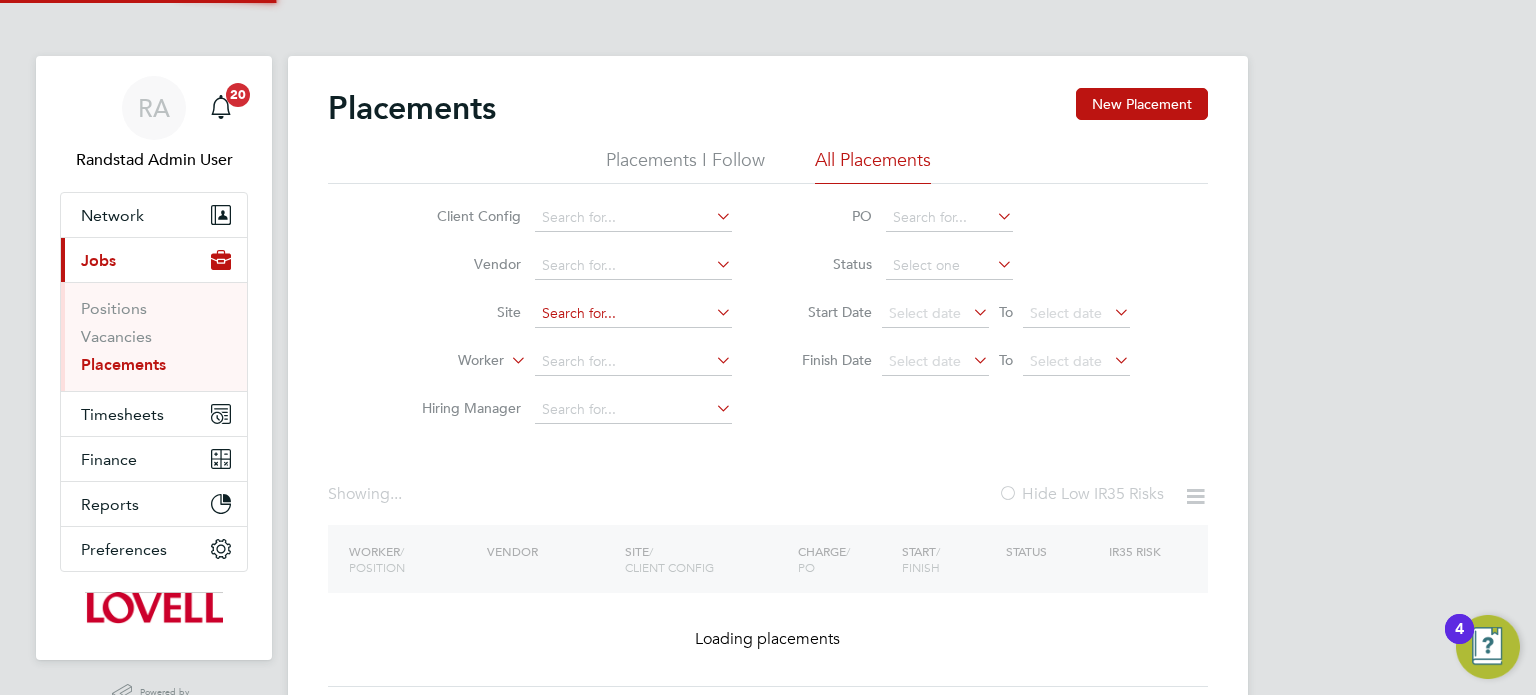 click 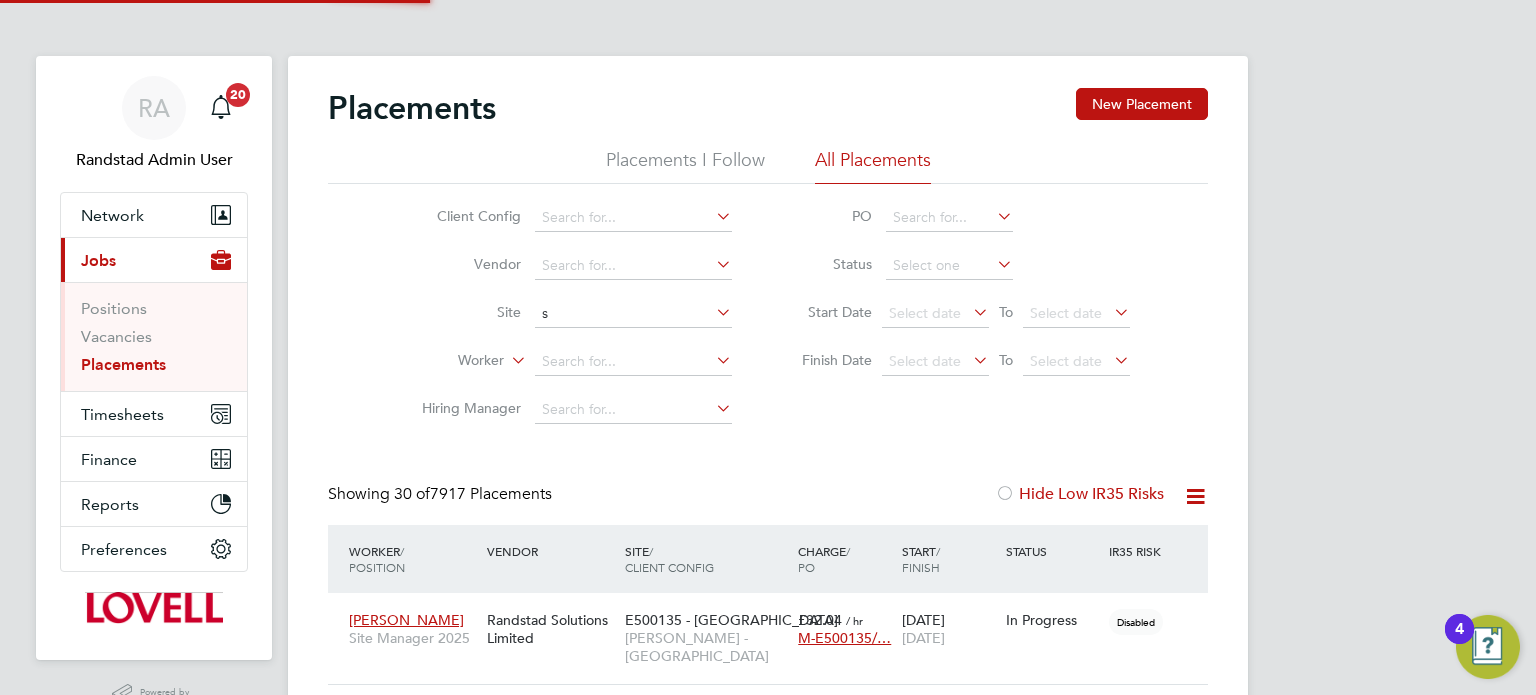 scroll, scrollTop: 9, scrollLeft: 9, axis: both 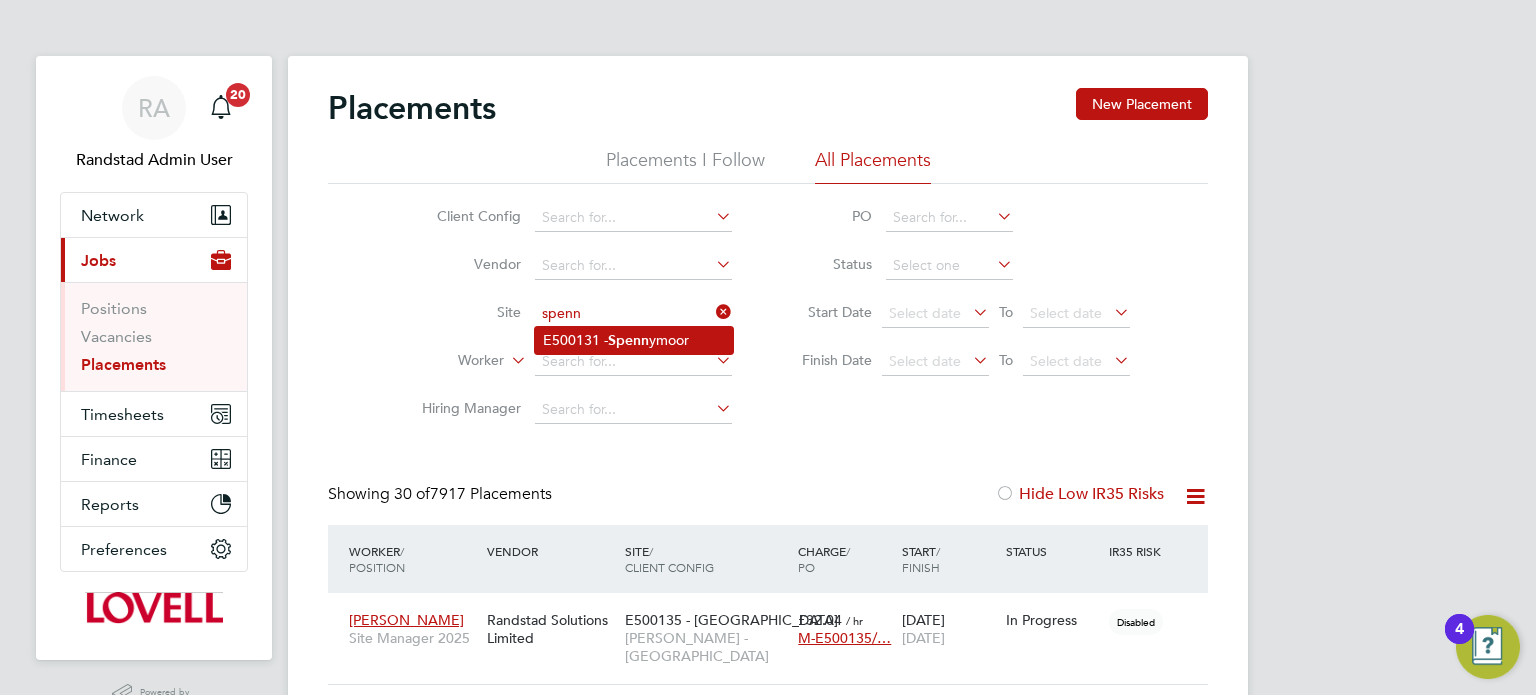 click on "E500131 -  Spenn ymoor" 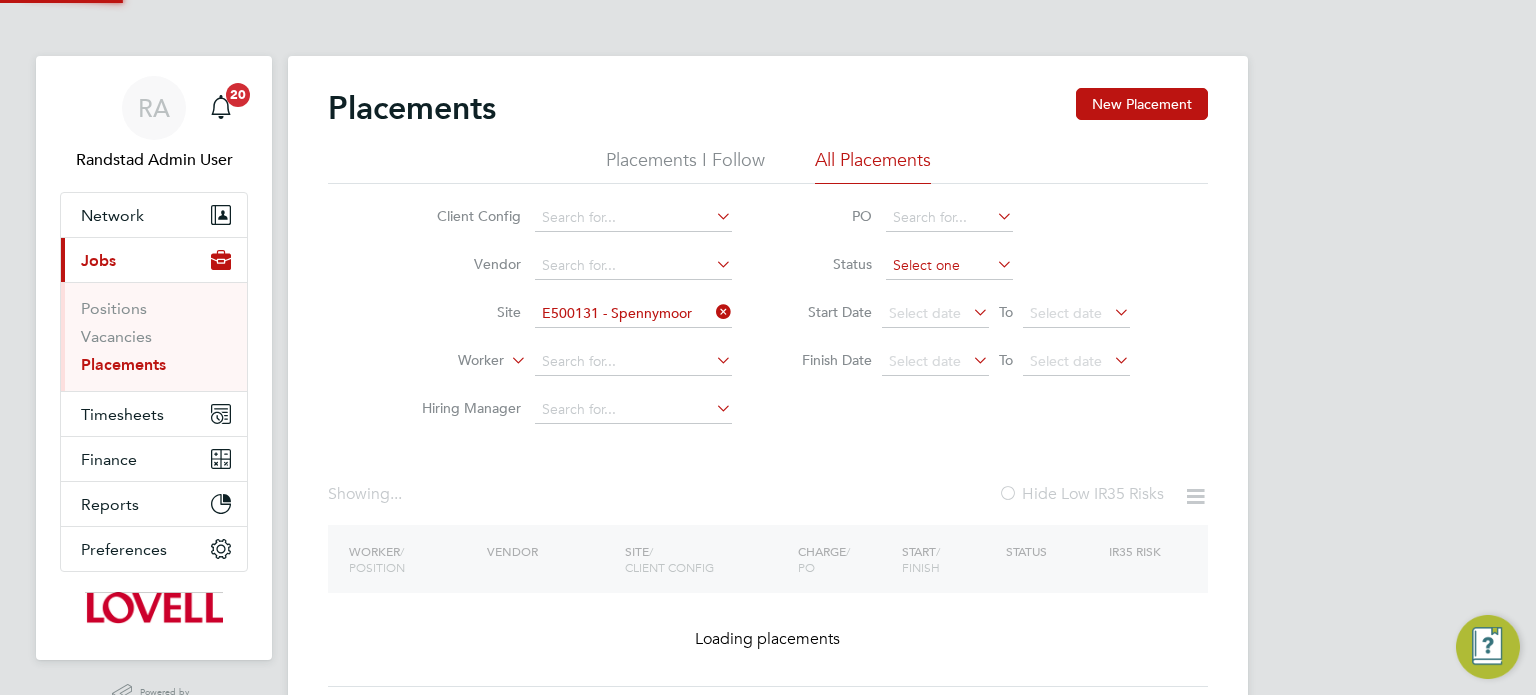 click 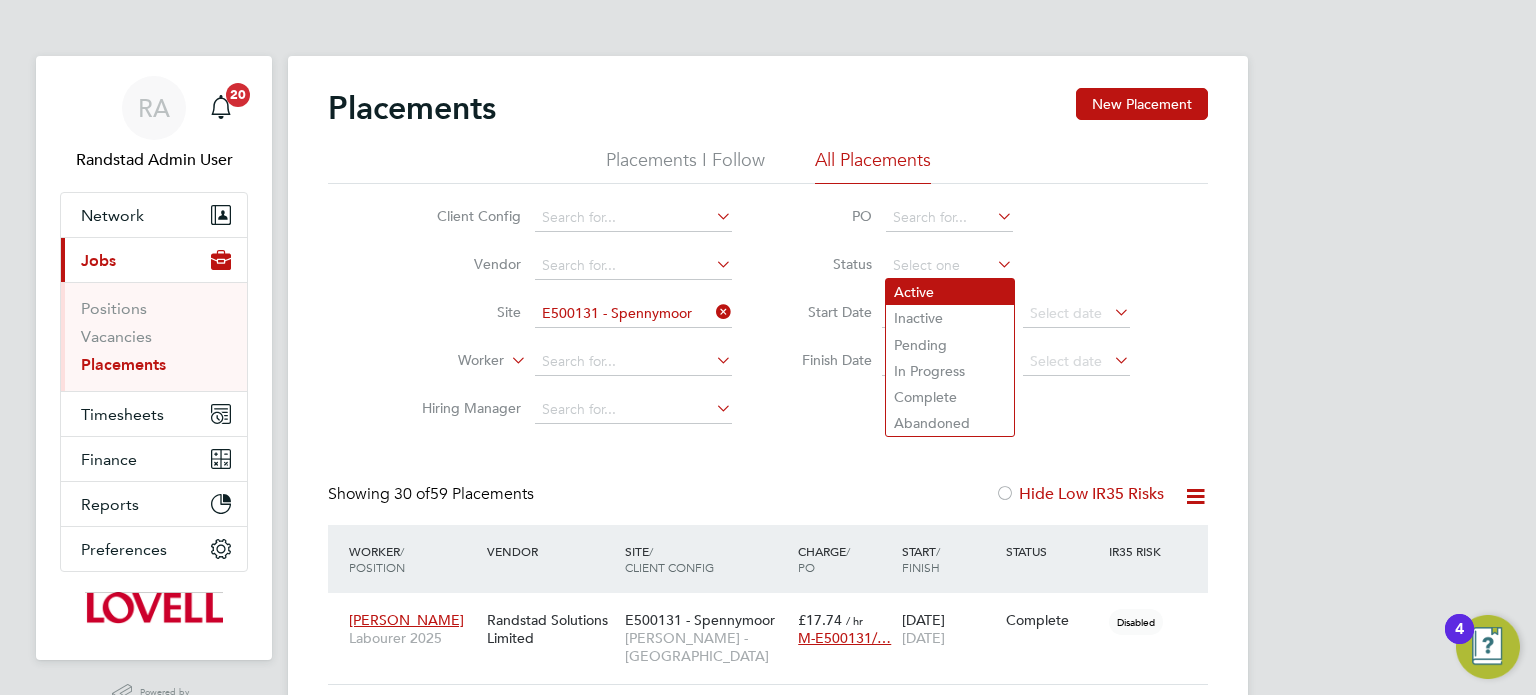 click on "Active" 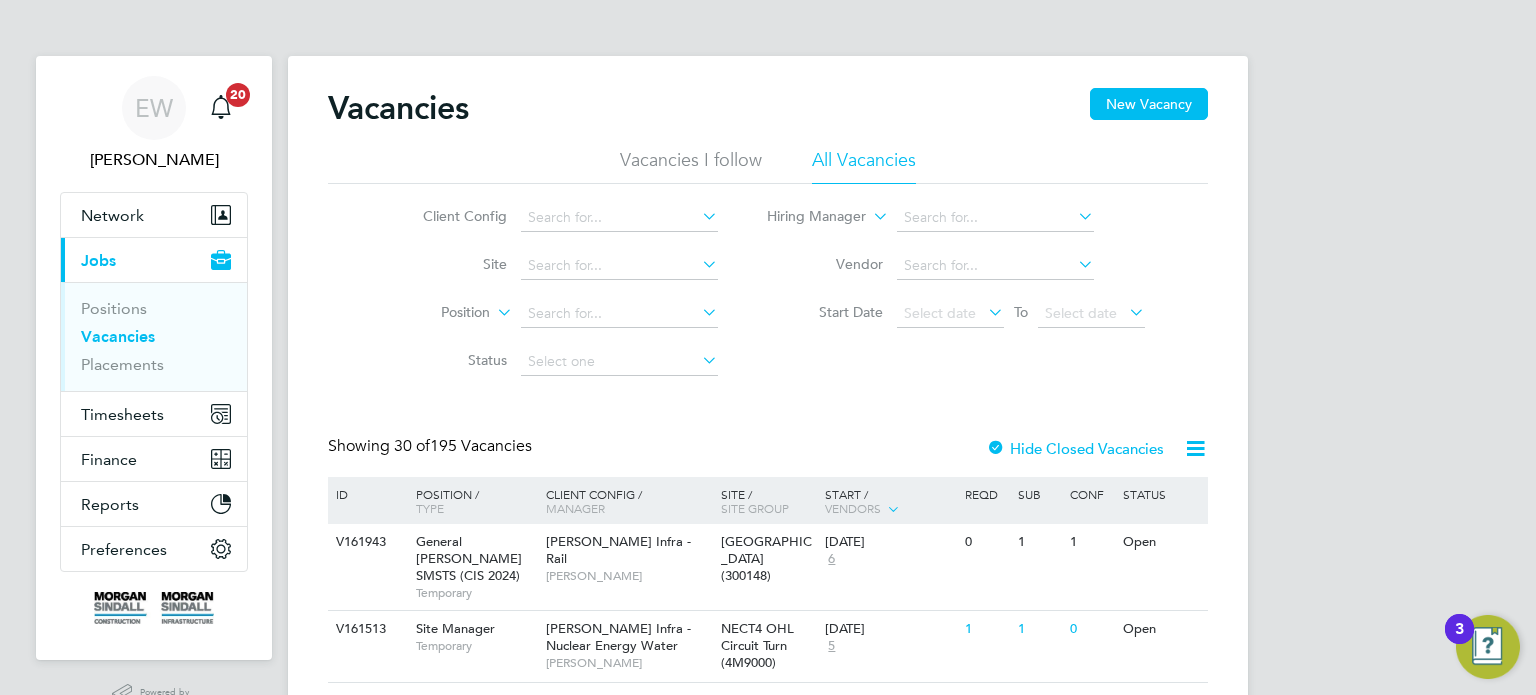 scroll, scrollTop: 0, scrollLeft: 0, axis: both 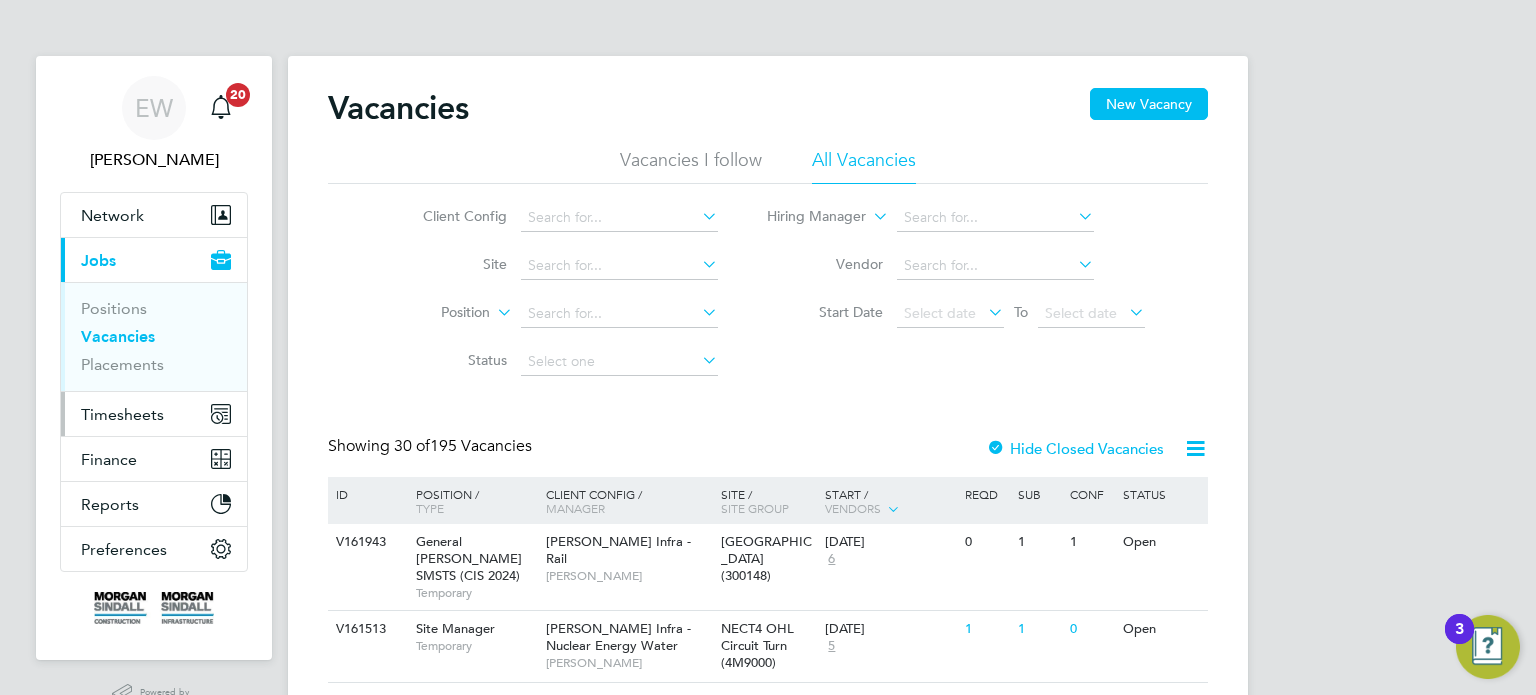 click on "Timesheets" at bounding box center [154, 414] 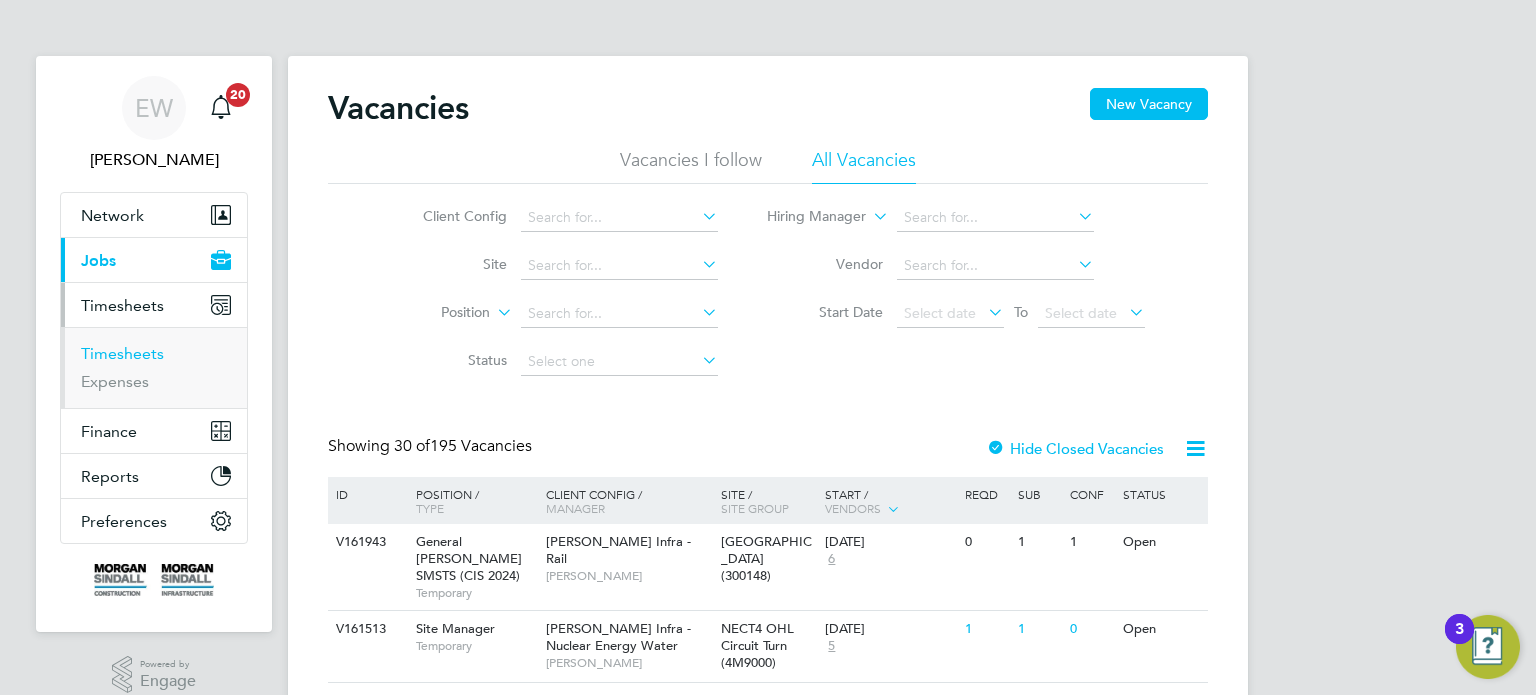 click on "Timesheets" at bounding box center (122, 353) 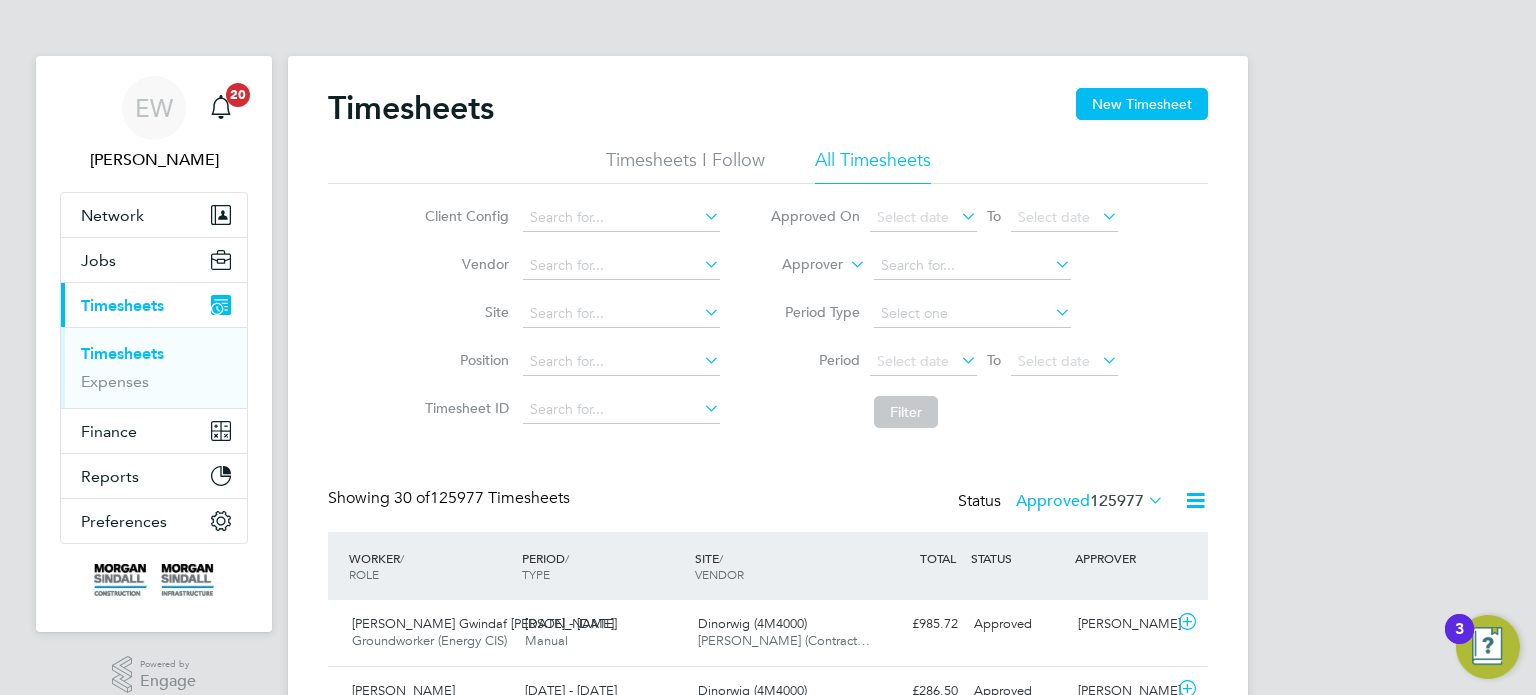 scroll, scrollTop: 10, scrollLeft: 10, axis: both 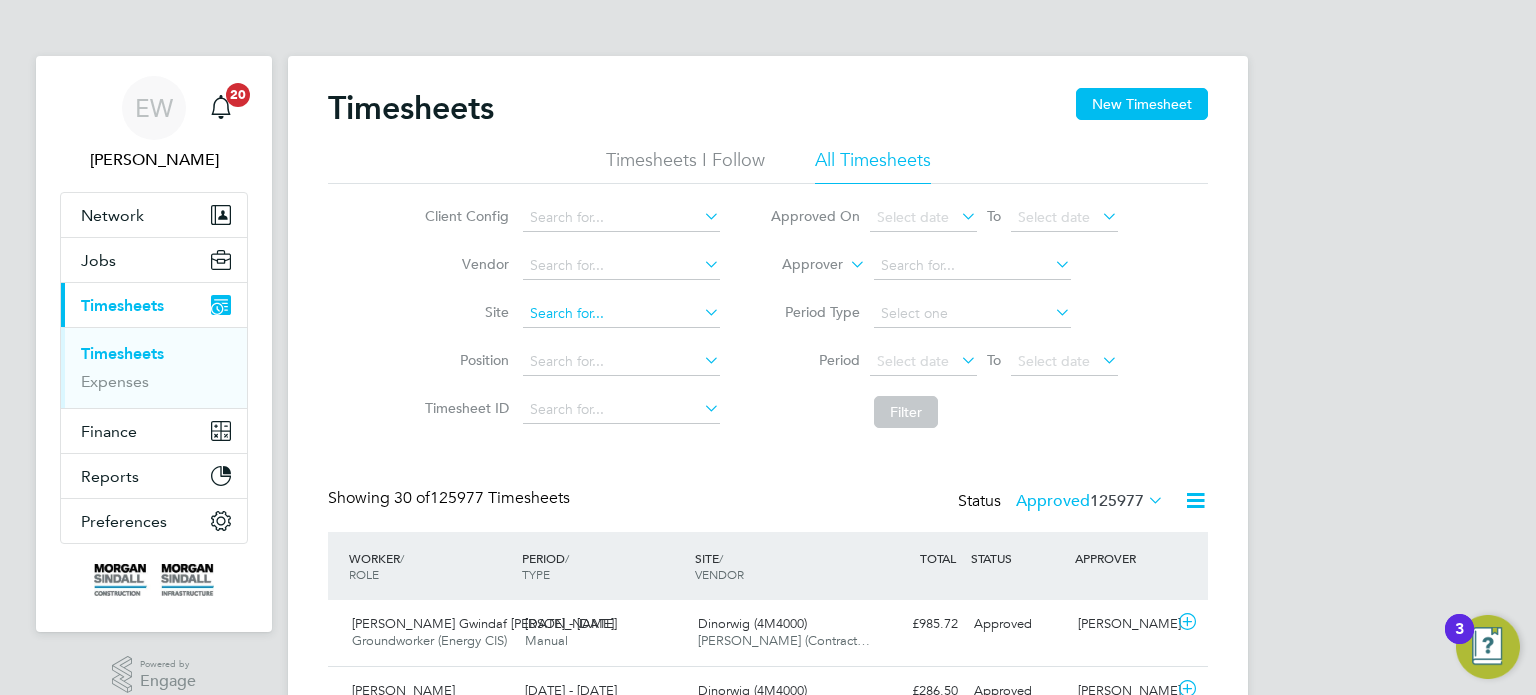 click 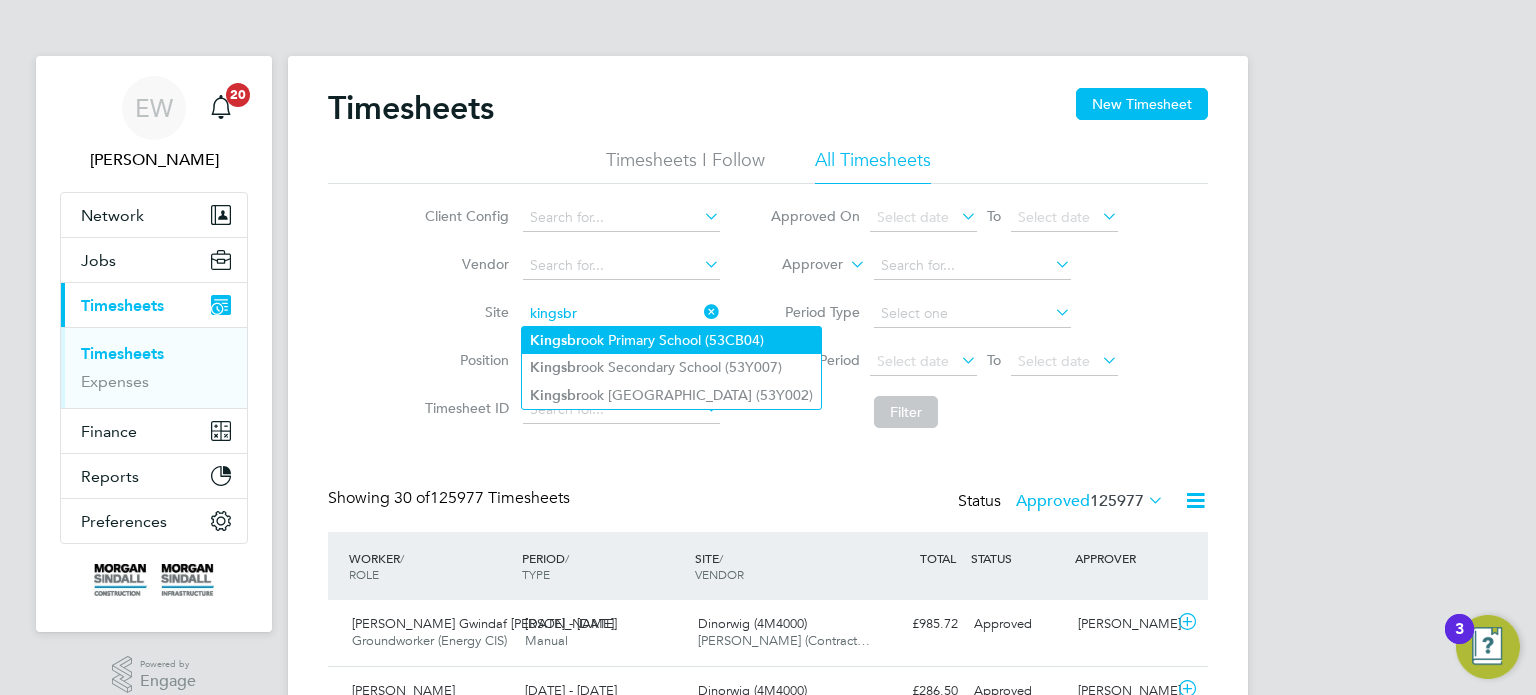 click on "[GEOGRAPHIC_DATA] (53CB04)" 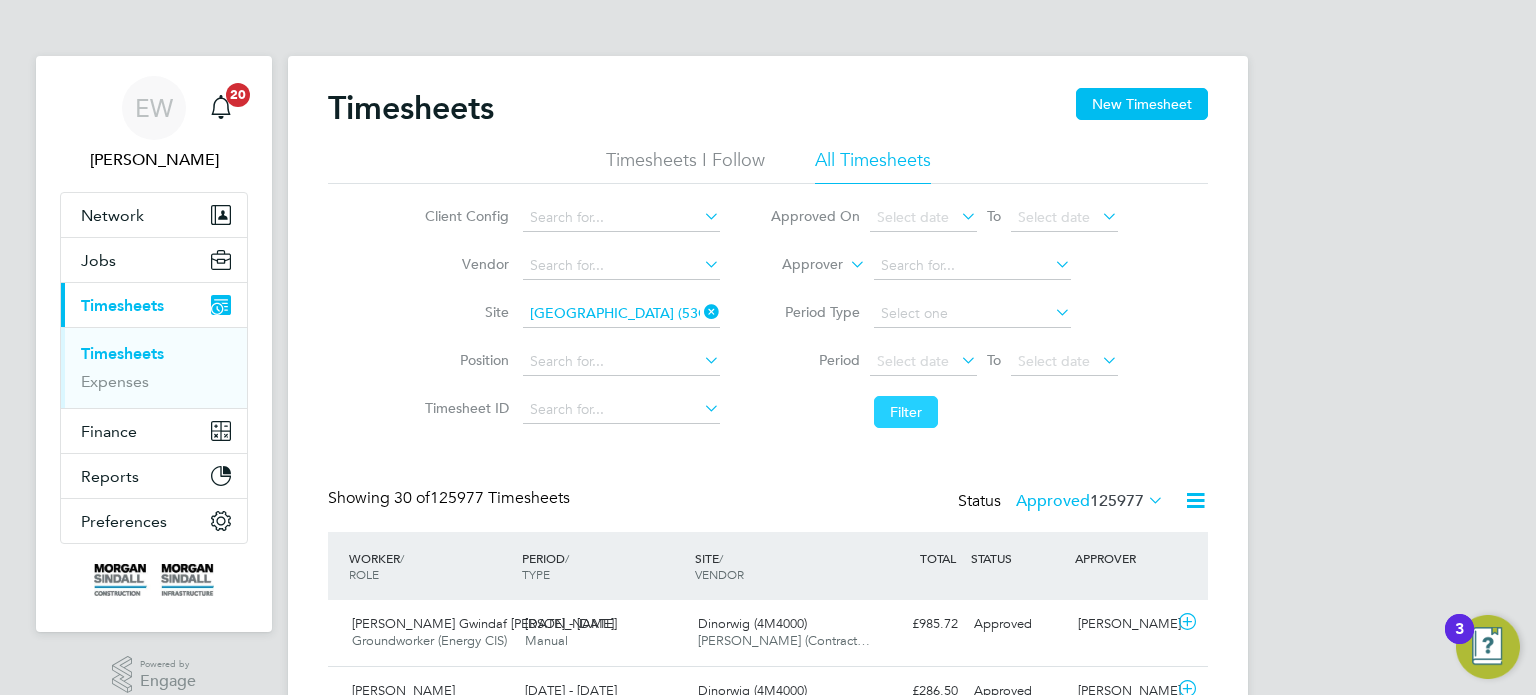 click on "Filter" 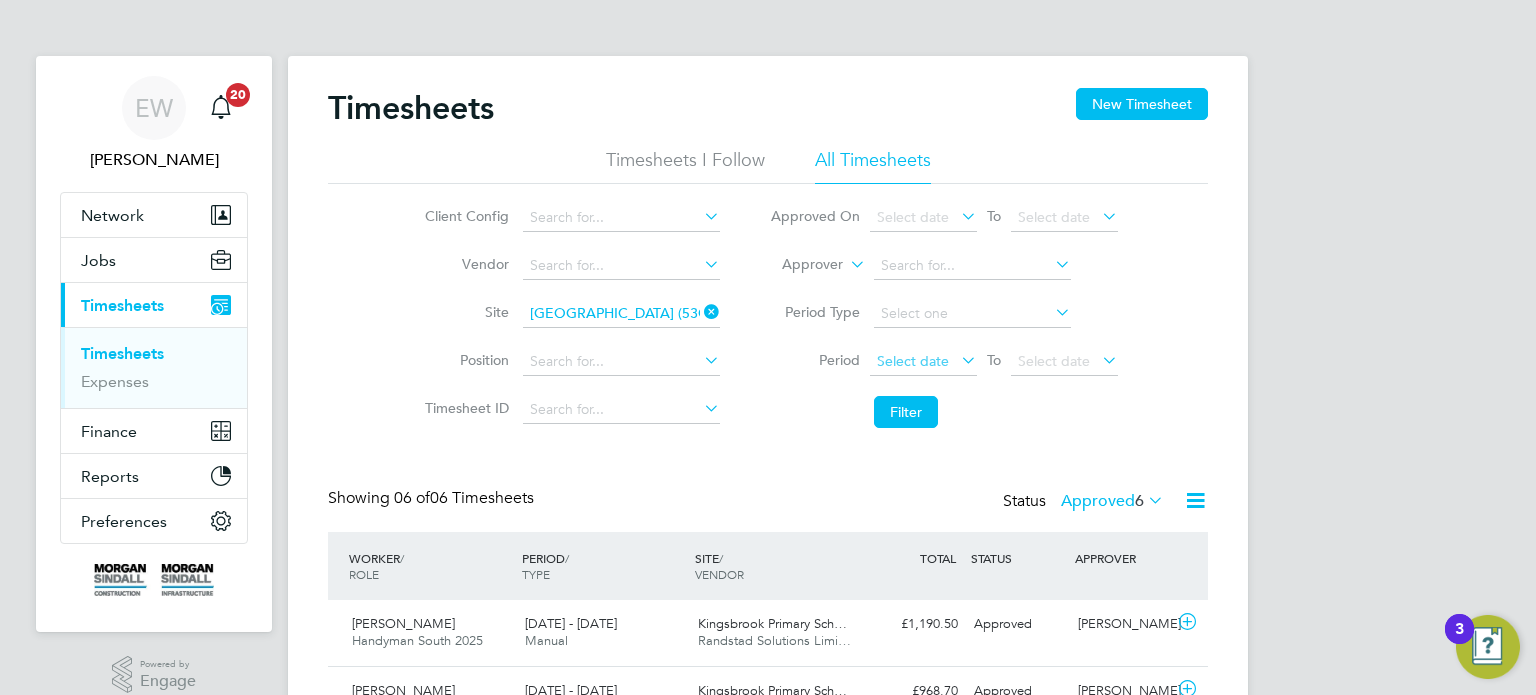 click on "Select date" 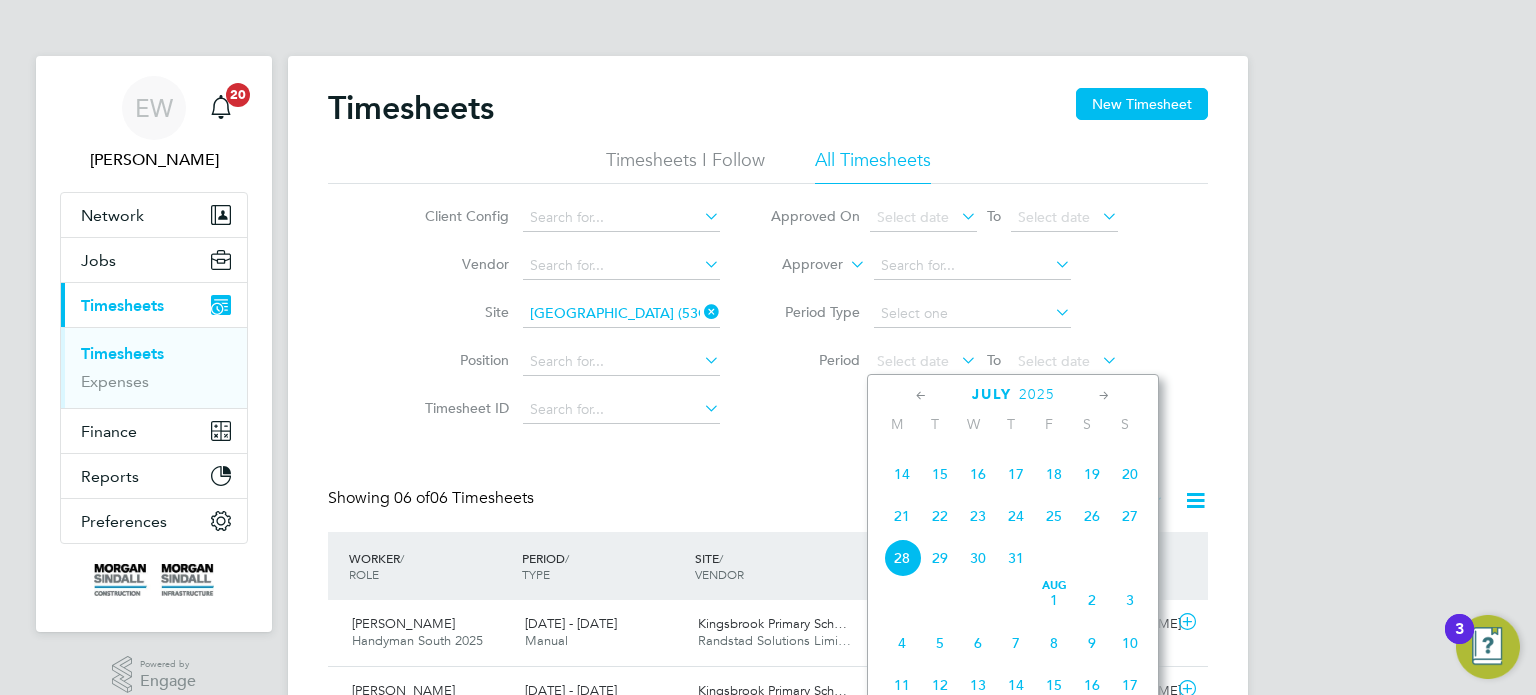 click on "19" 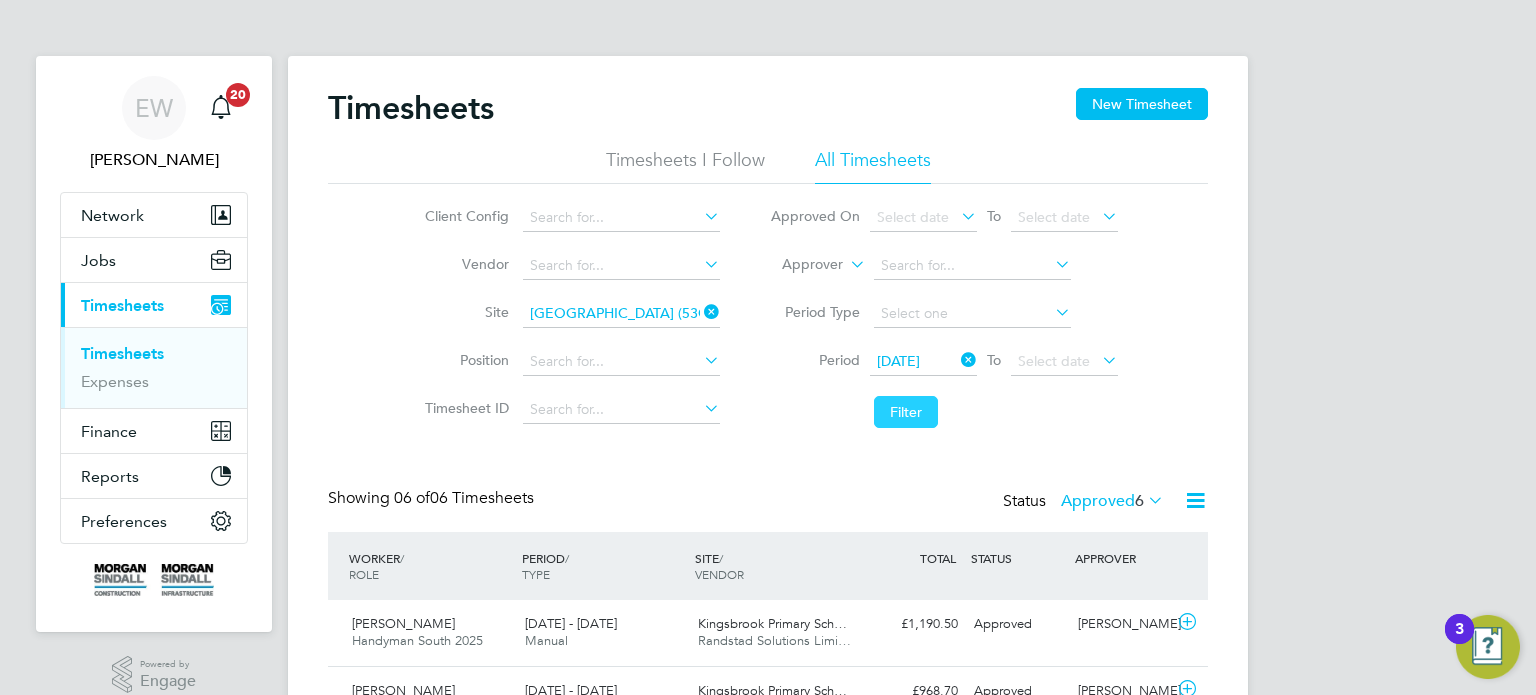 click on "Filter" 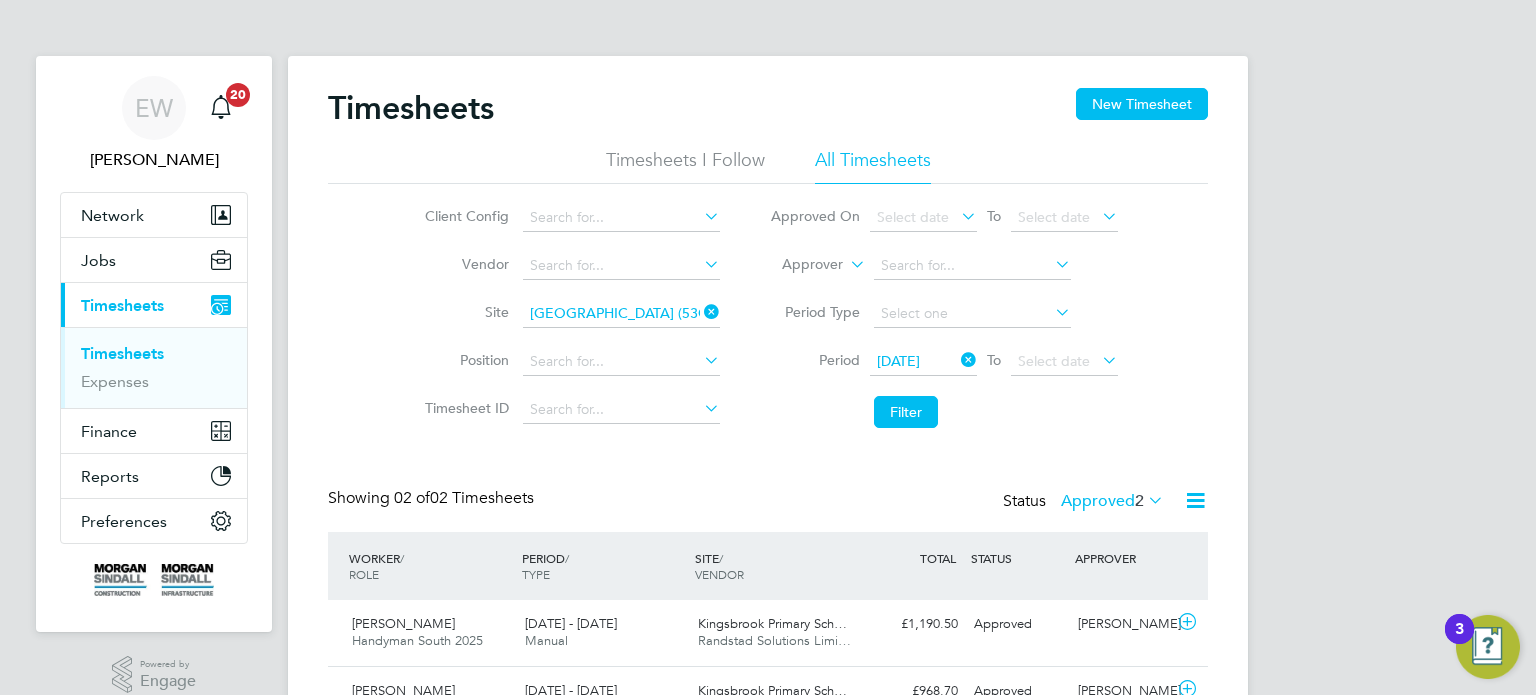 click on "Approved  2" 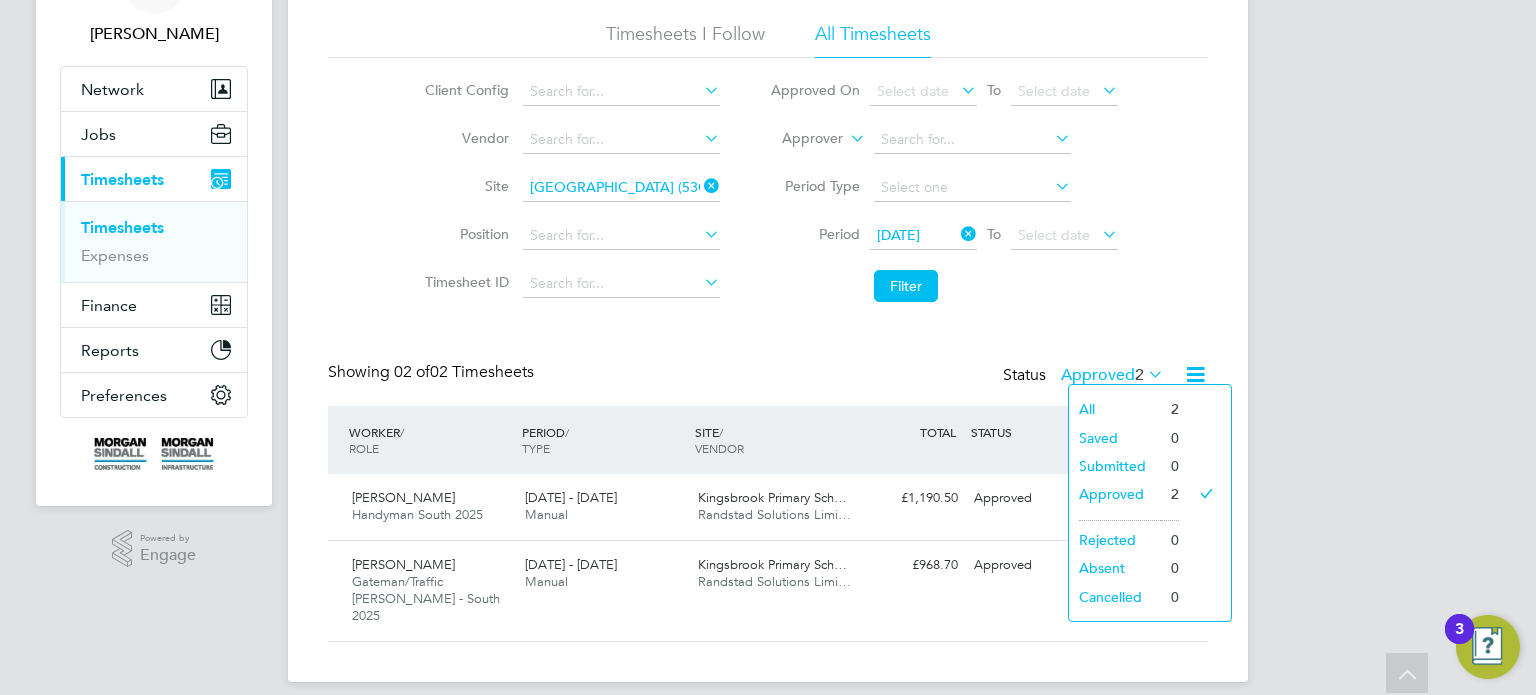 click on "Showing   02 of  02 Timesheets Status  Approved  2" 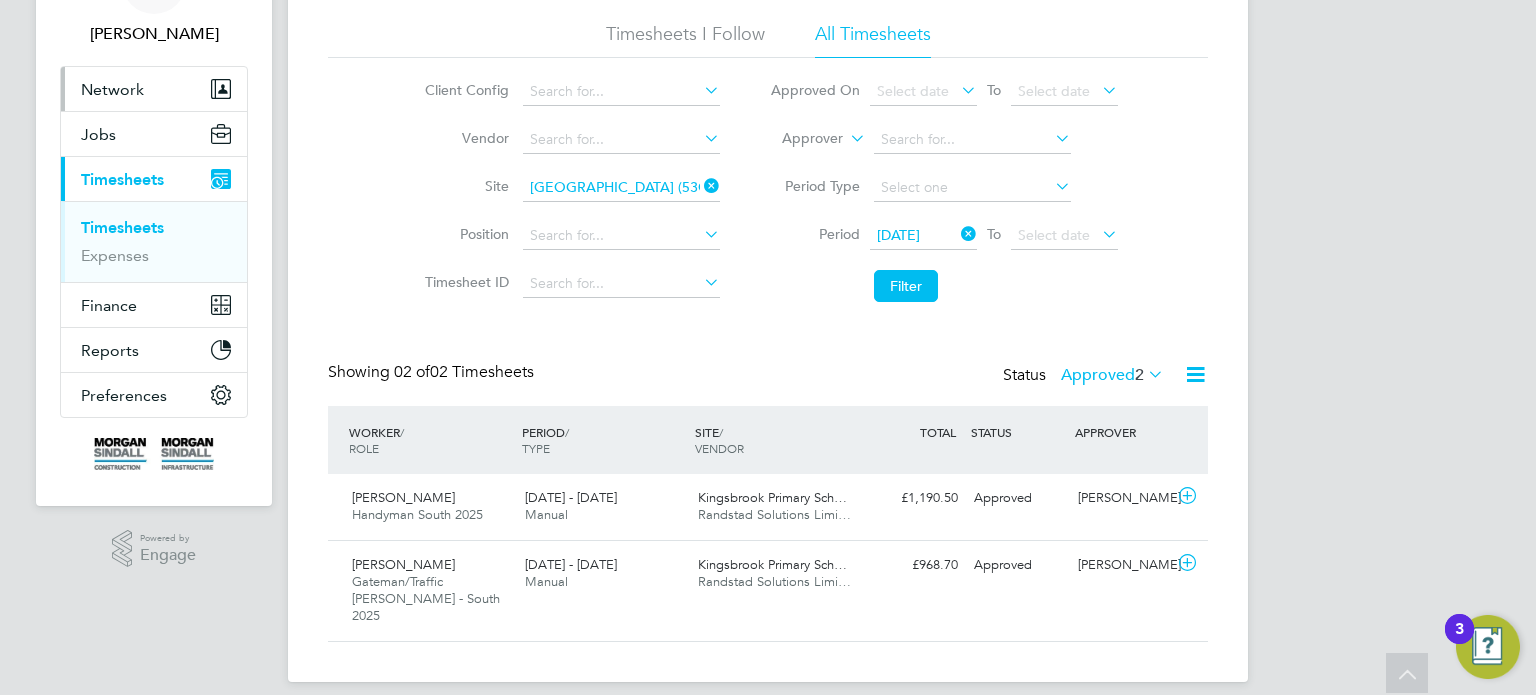click on "Network" at bounding box center [112, 89] 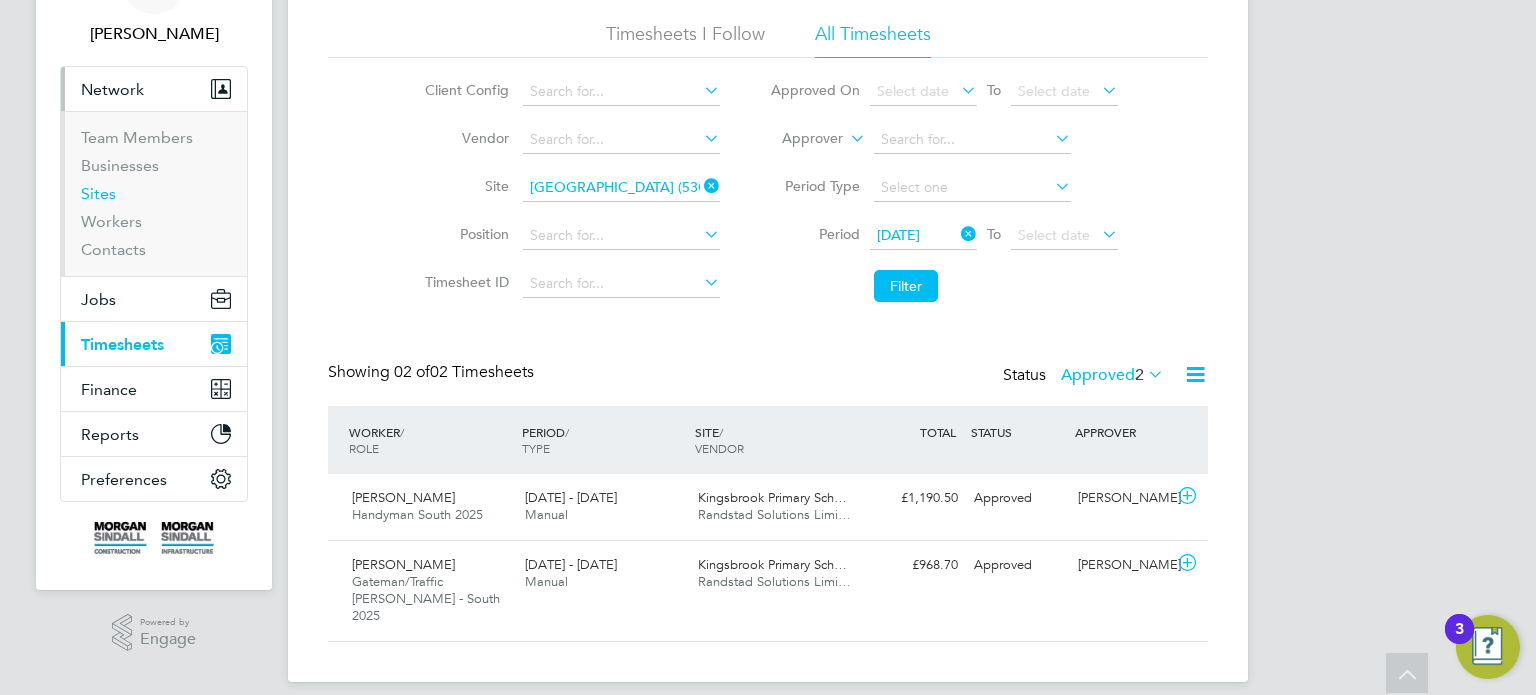 click on "Sites" at bounding box center [98, 193] 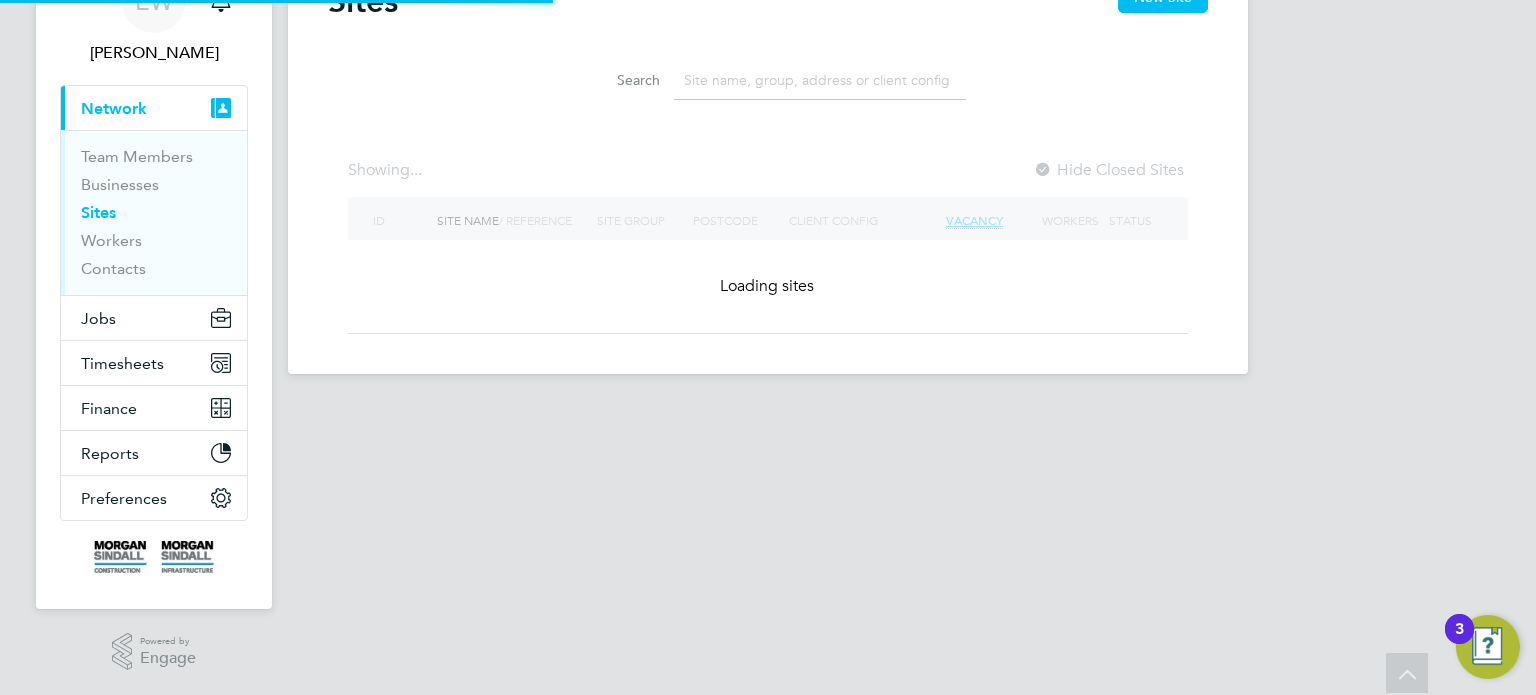 scroll, scrollTop: 0, scrollLeft: 0, axis: both 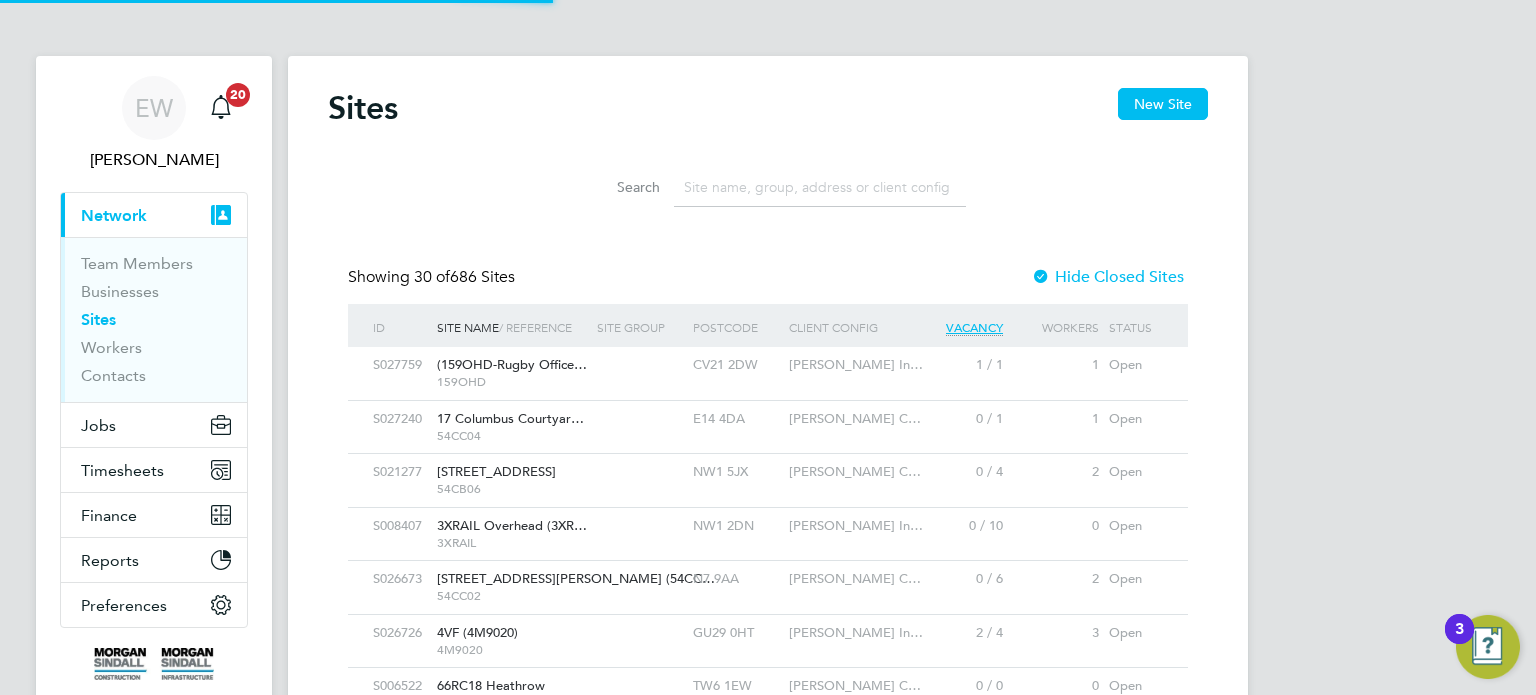 click 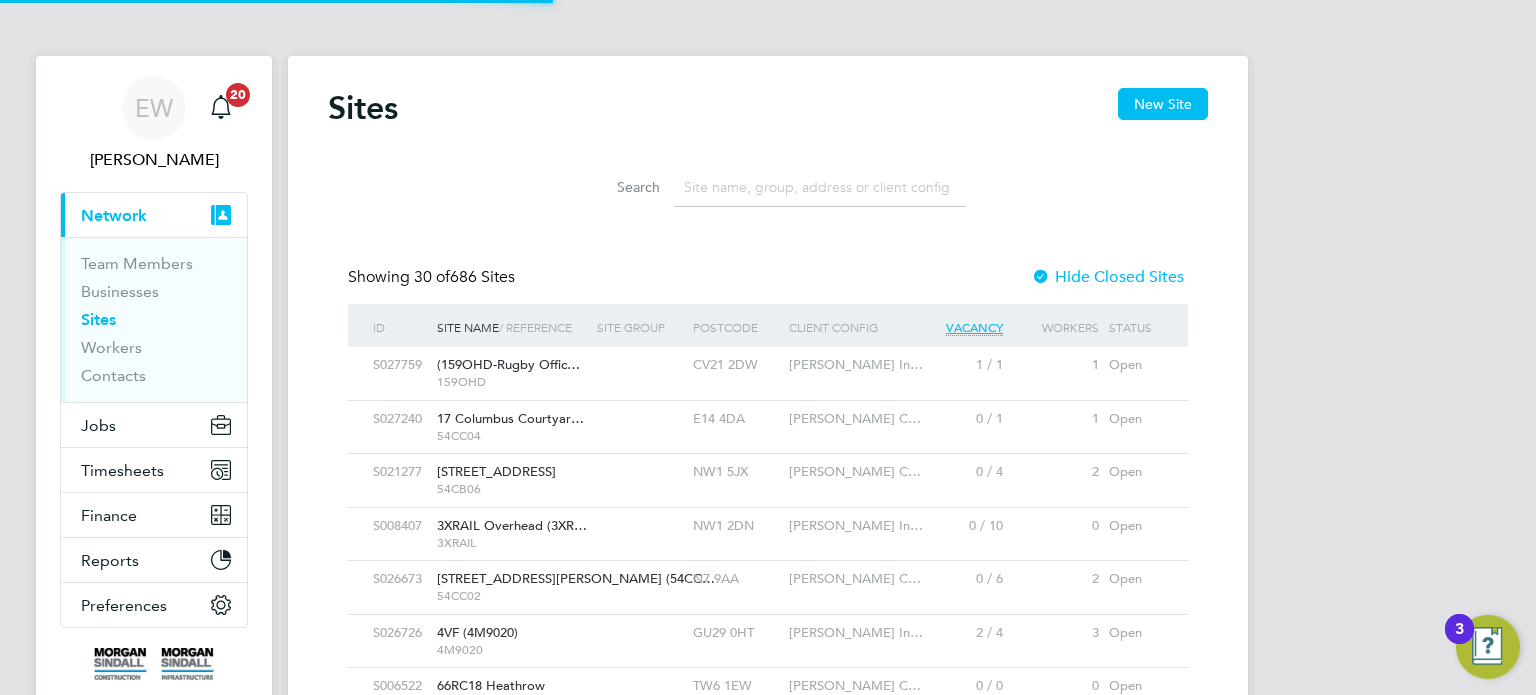 scroll, scrollTop: 10, scrollLeft: 10, axis: both 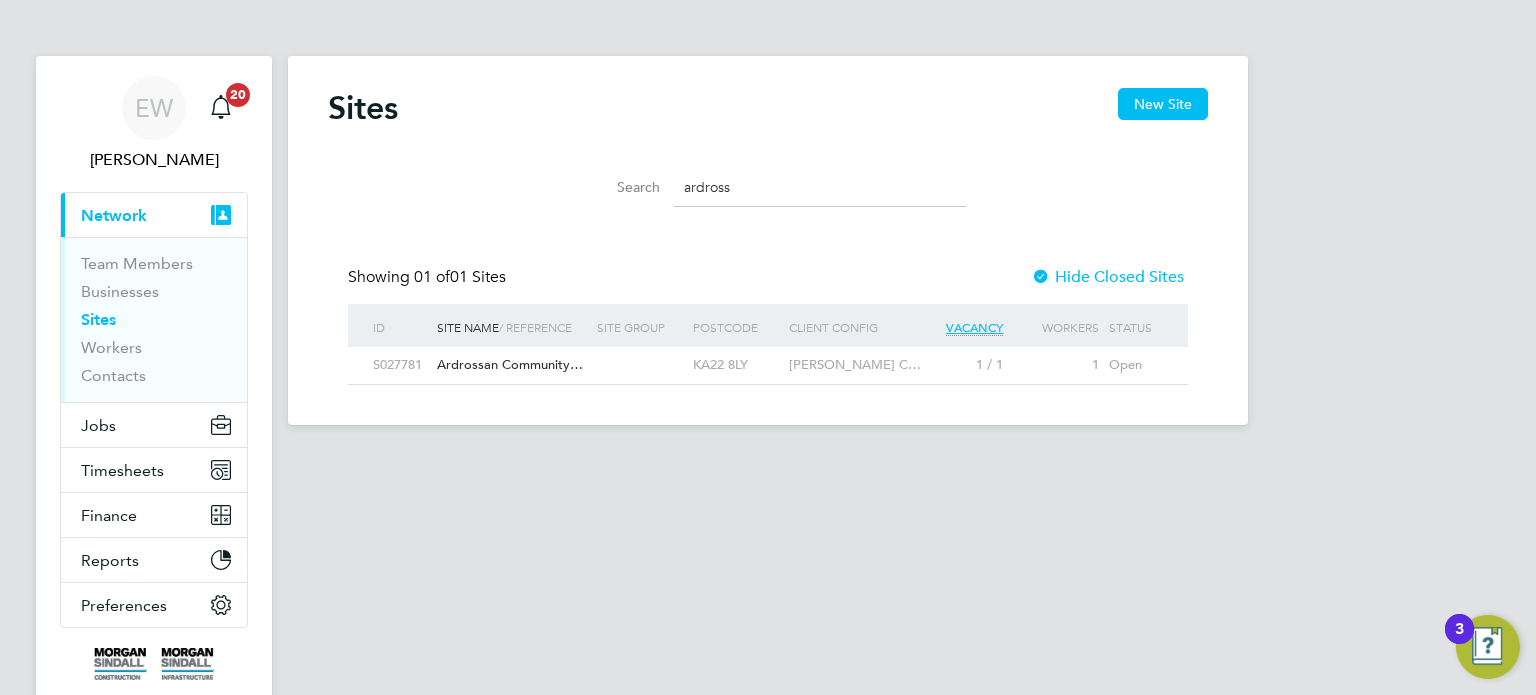 type on "ardross" 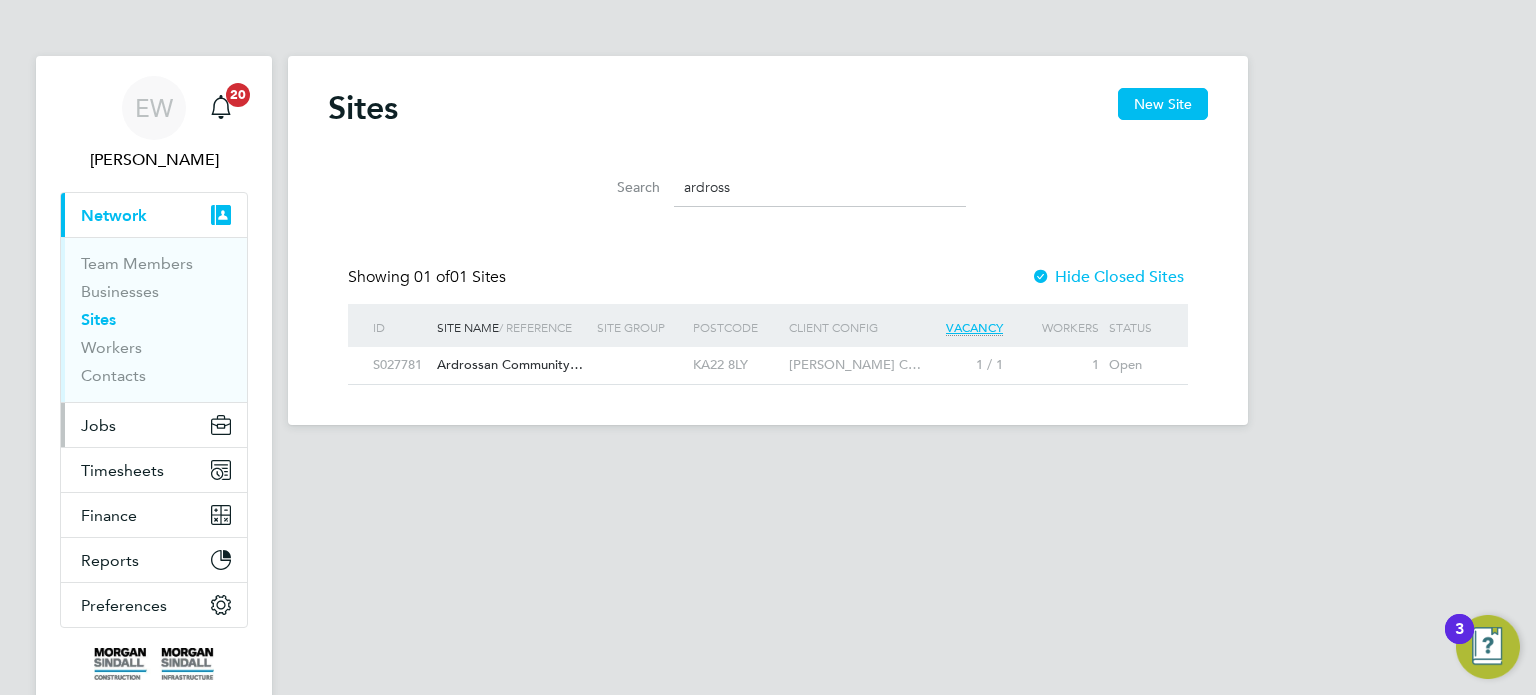 click on "Jobs" at bounding box center (98, 425) 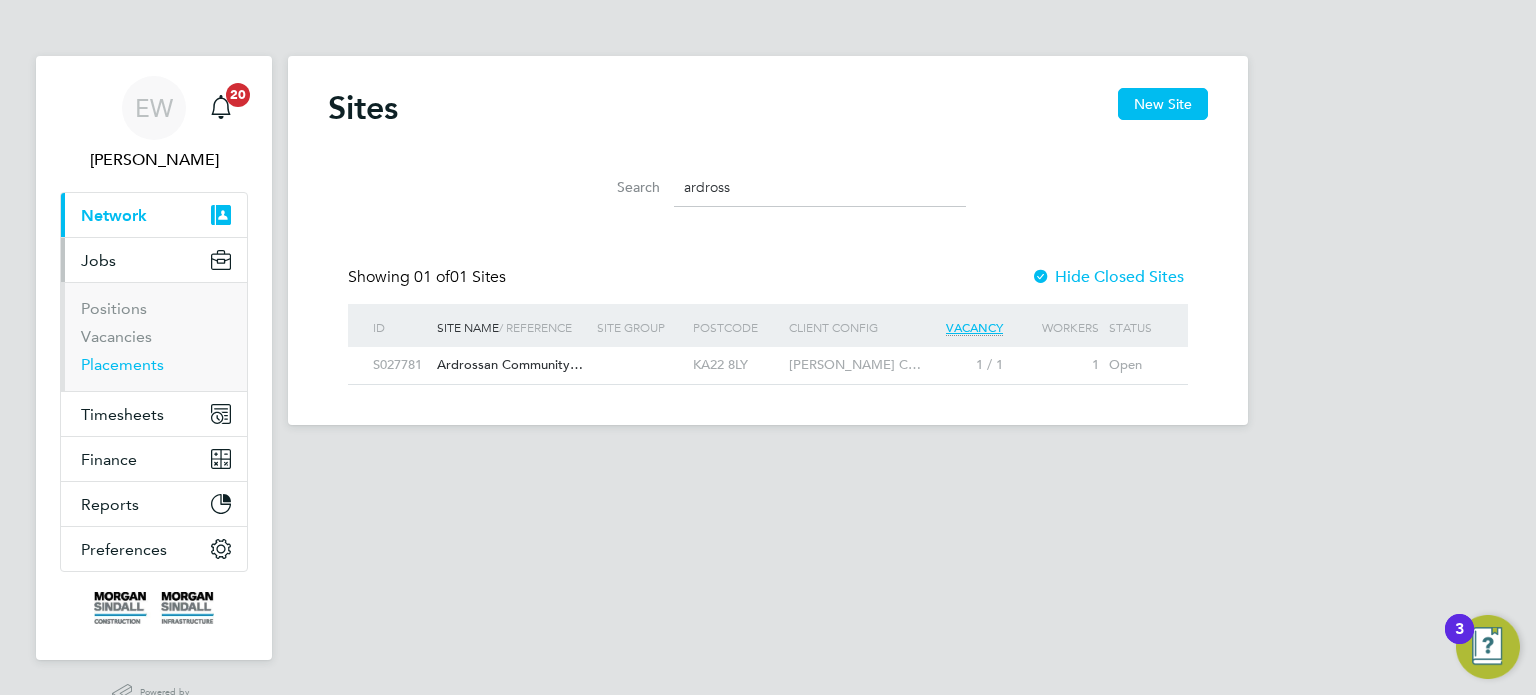 click on "Placements" at bounding box center (122, 364) 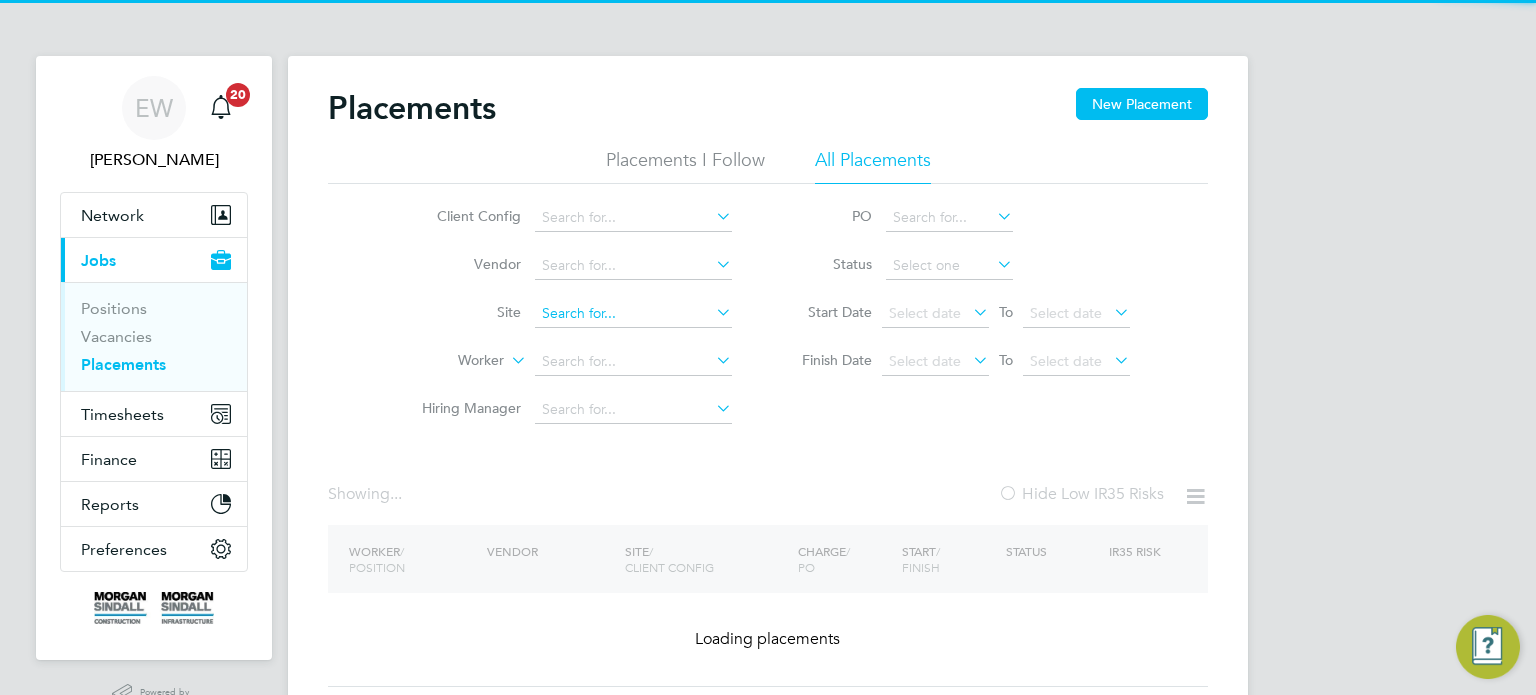 click 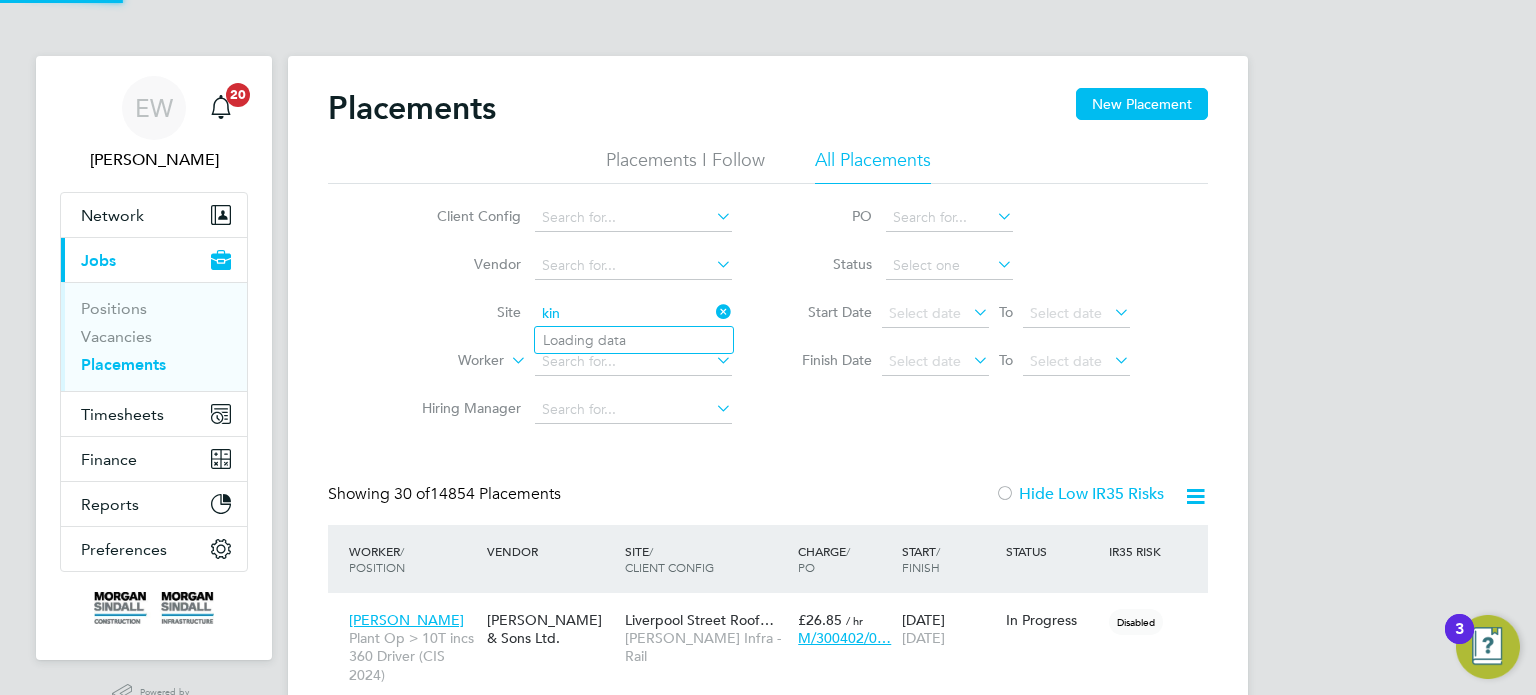 scroll, scrollTop: 10, scrollLeft: 9, axis: both 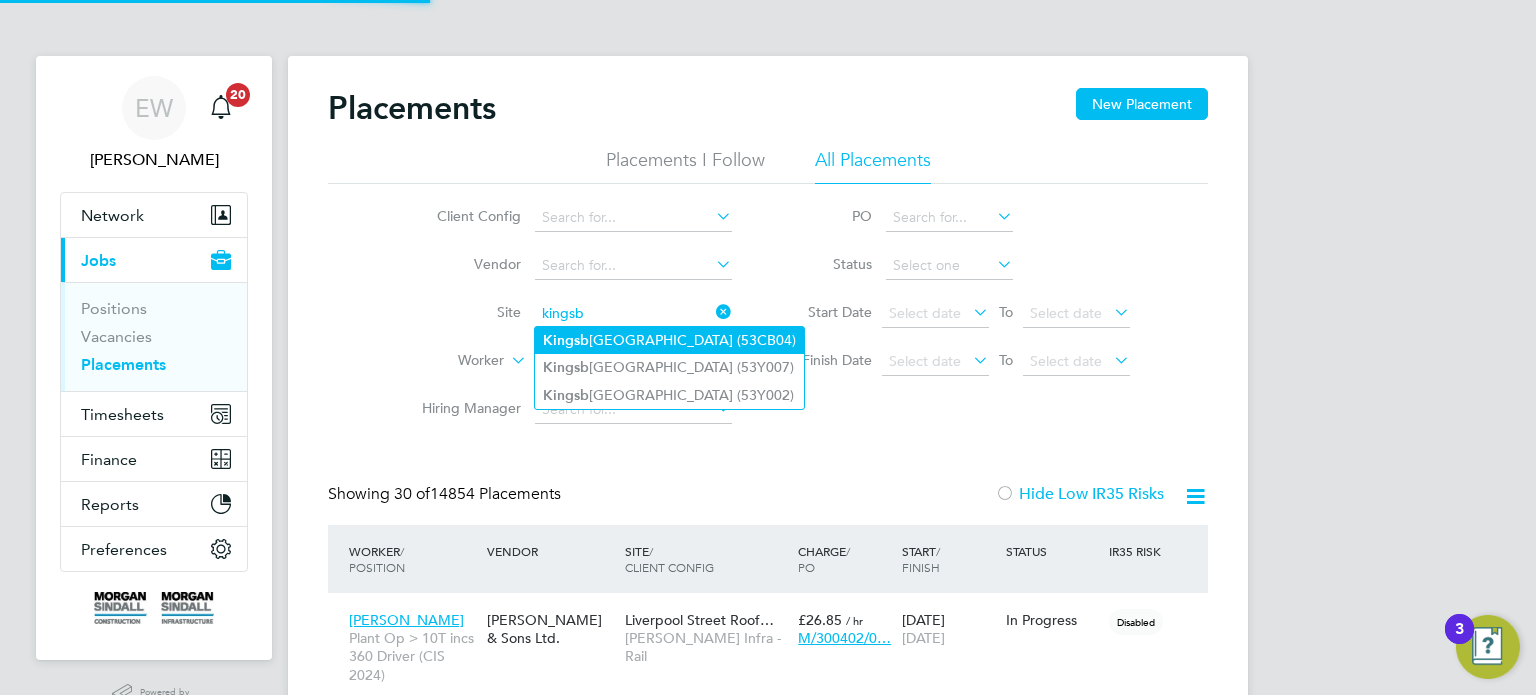 click on "[GEOGRAPHIC_DATA] (53CB04)" 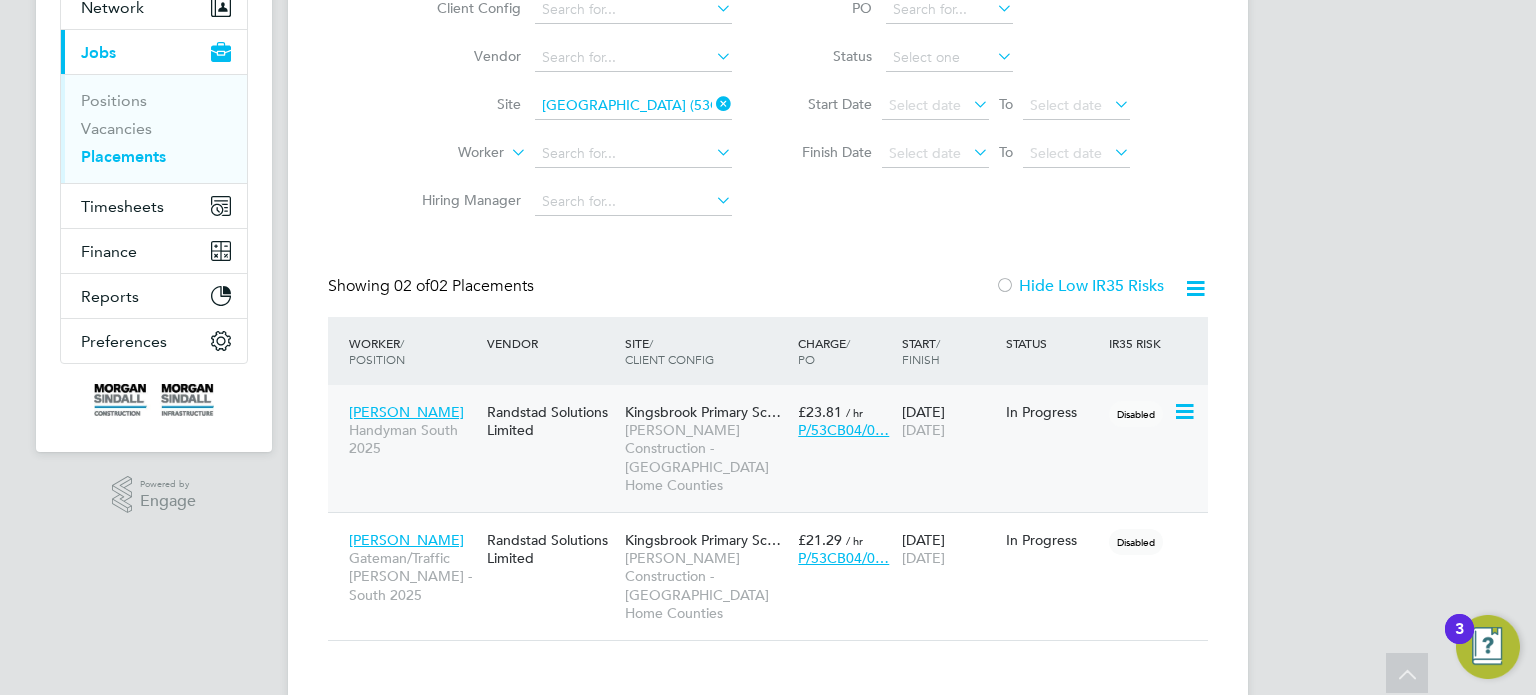 click on "[PERSON_NAME] Construction - [GEOGRAPHIC_DATA] Home Counties" 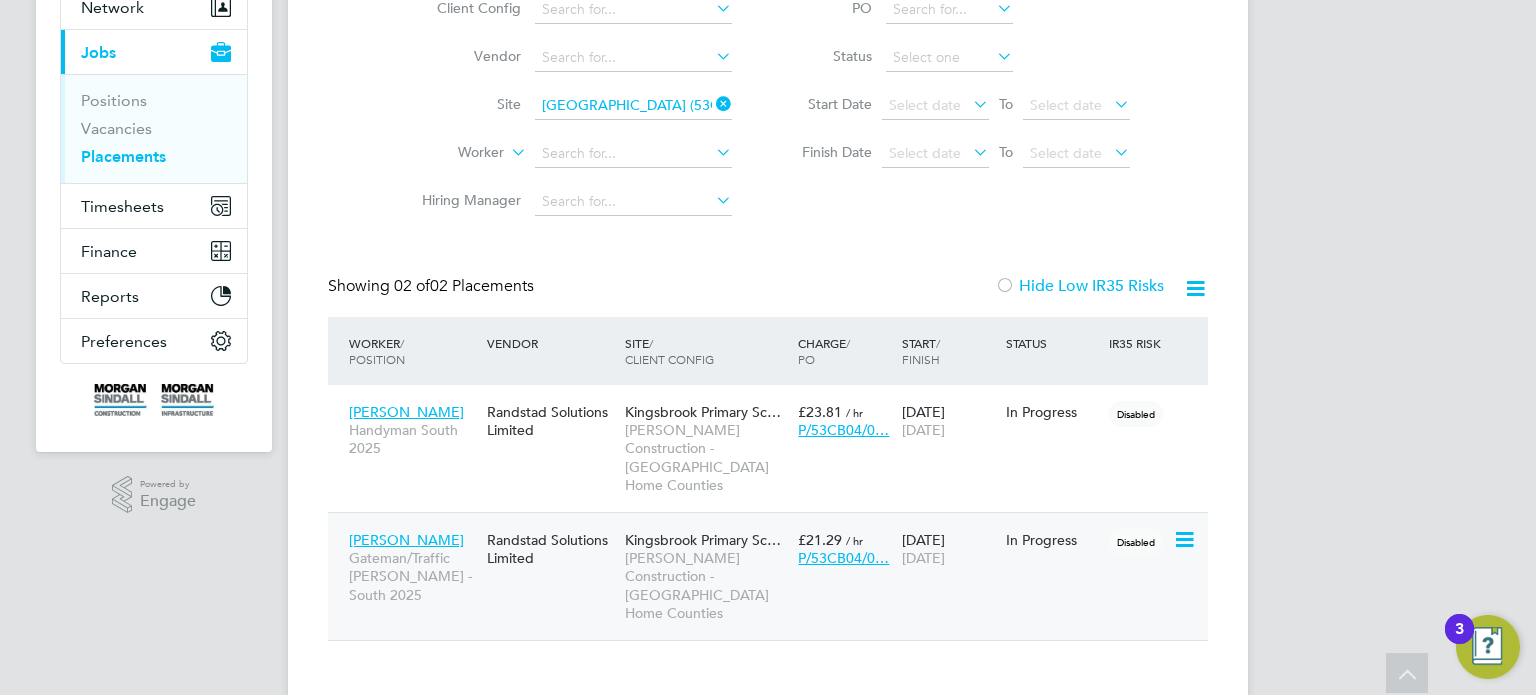 click on "Kingsbrook Primary Sc… [PERSON_NAME] Construction - [GEOGRAPHIC_DATA] Home Counties" 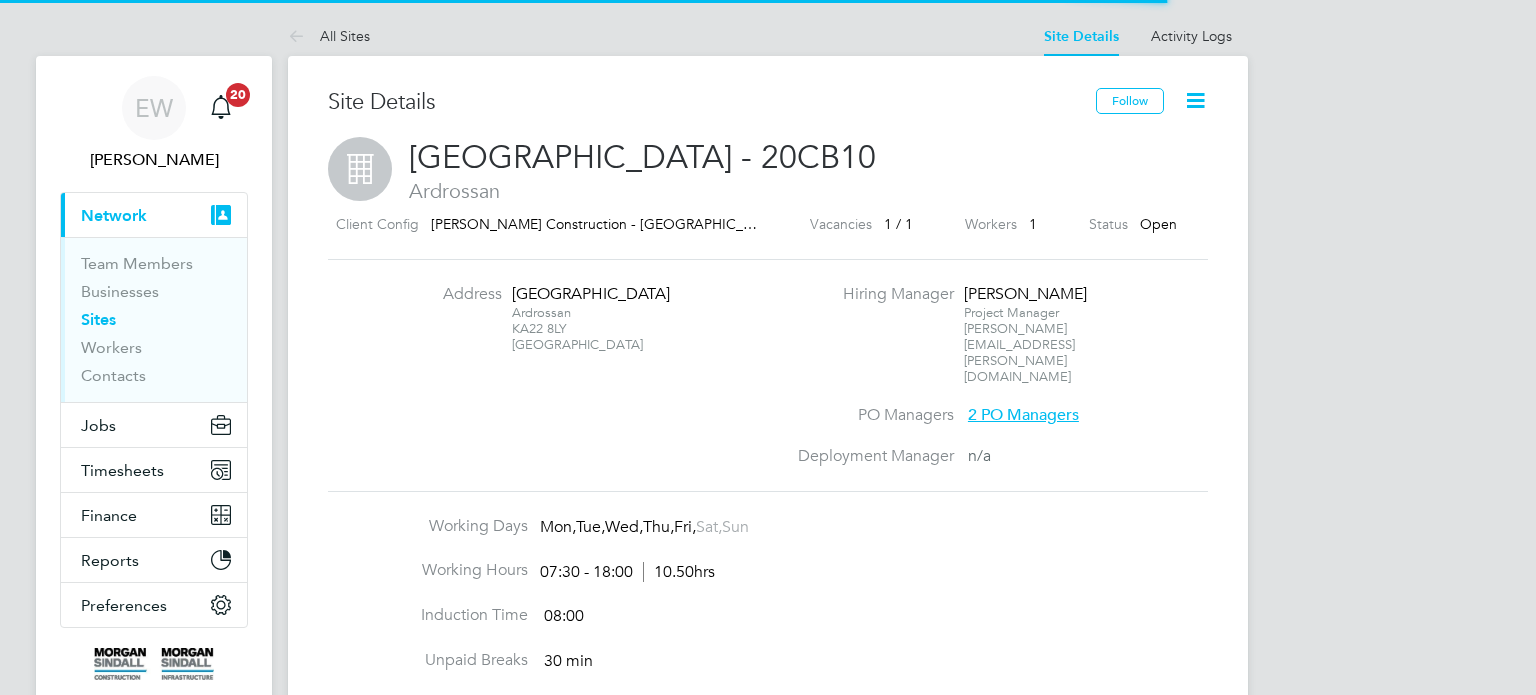 scroll, scrollTop: 0, scrollLeft: 0, axis: both 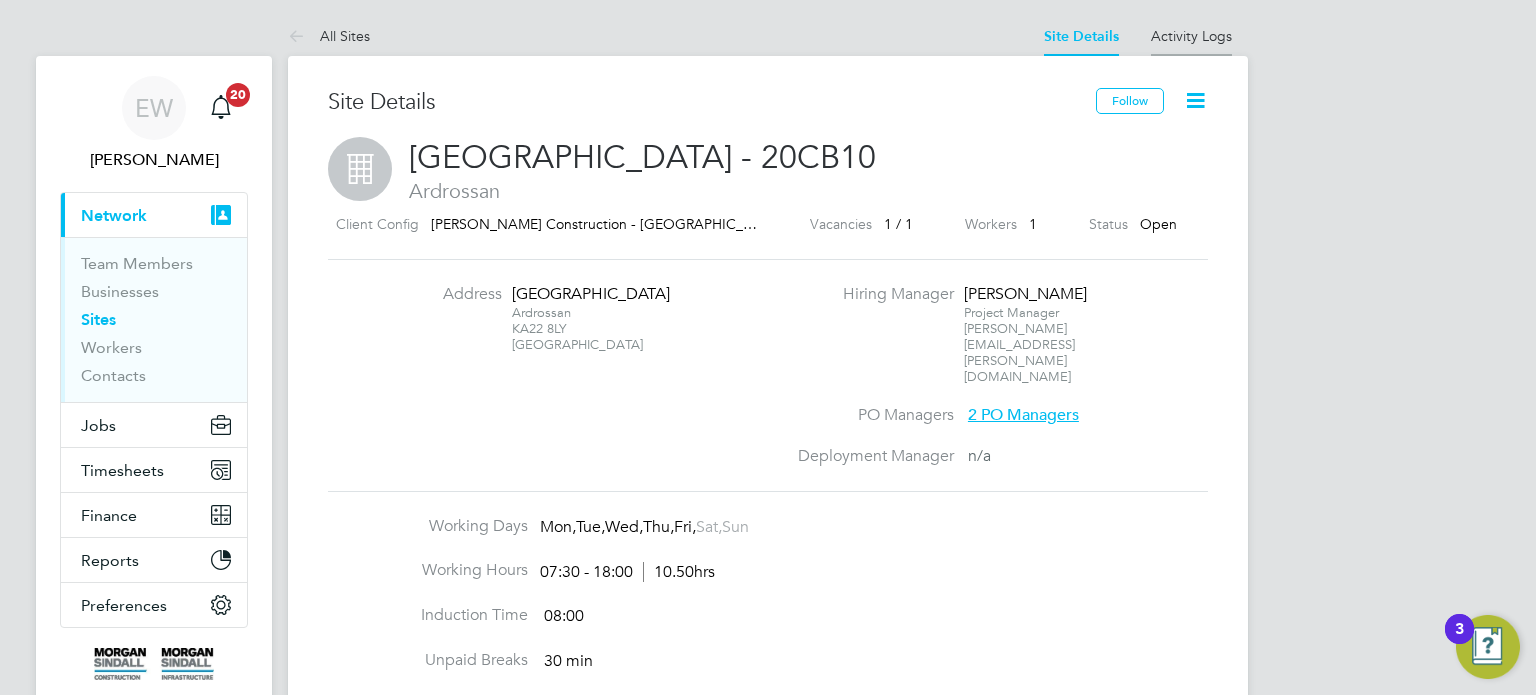 click on "Activity Logs" at bounding box center (1191, 36) 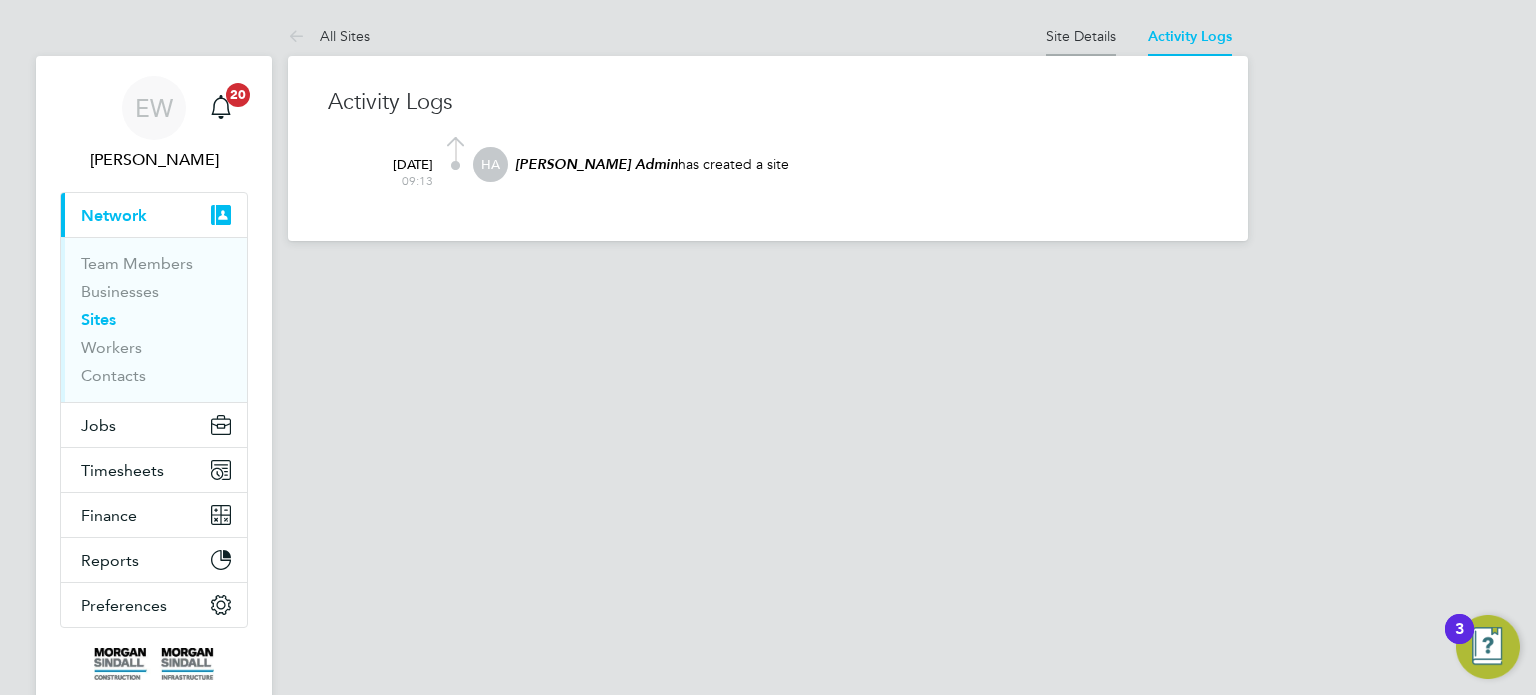 click on "Site Details" at bounding box center (1081, 36) 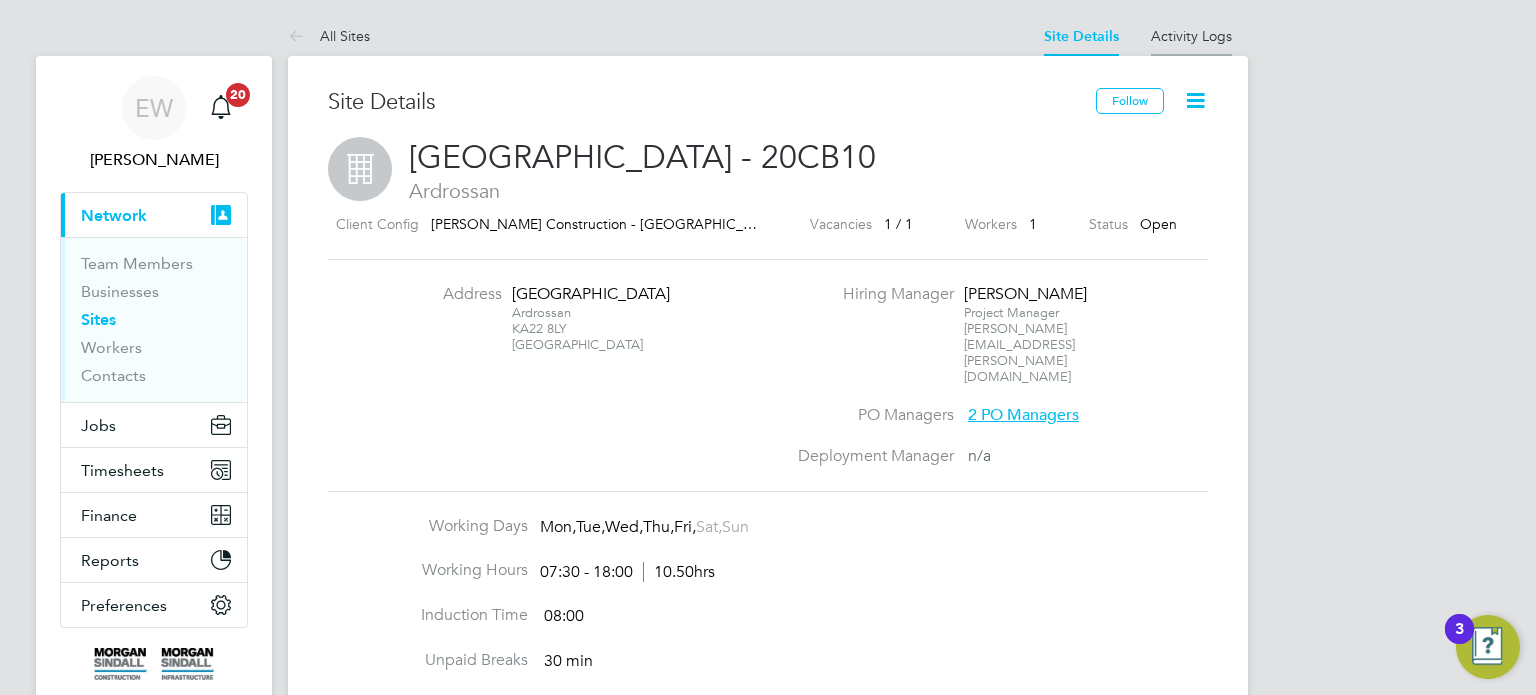 click on "Activity Logs" at bounding box center (1191, 36) 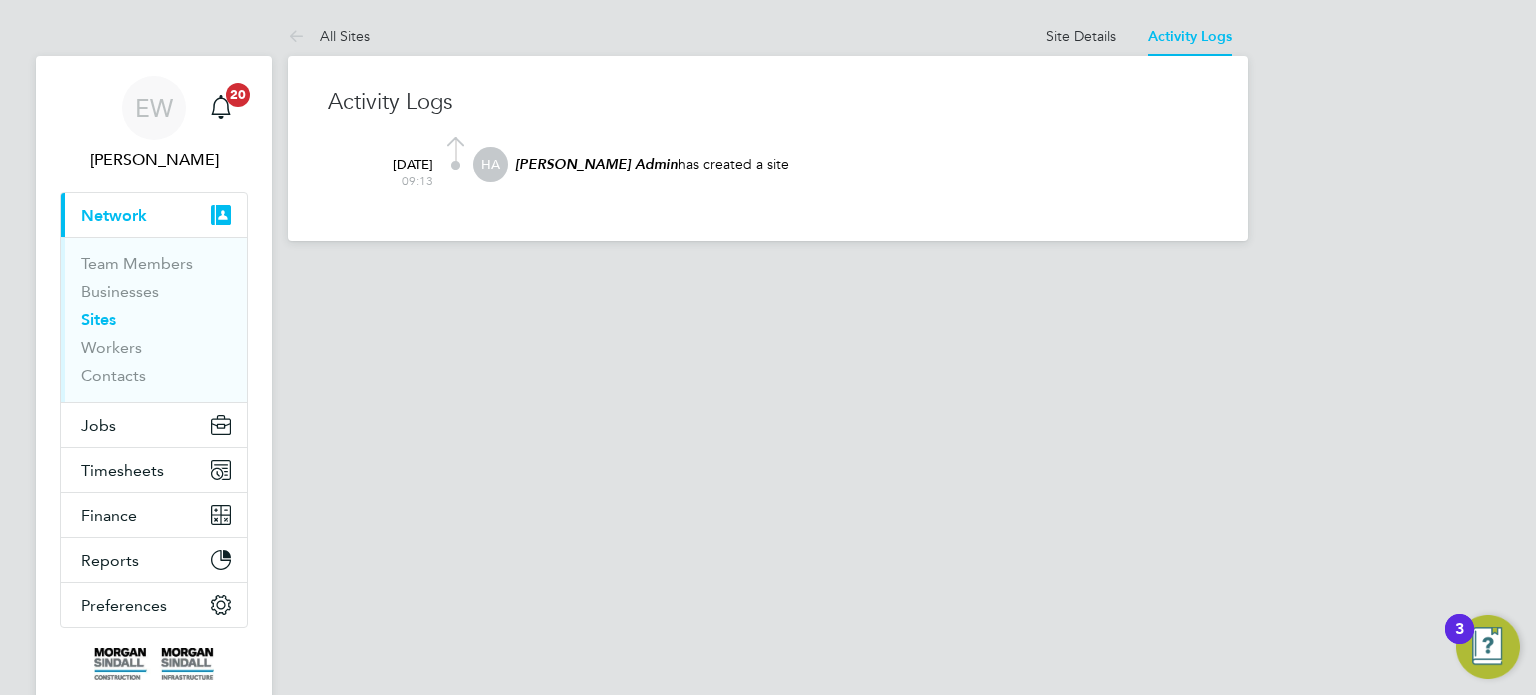 click on "EW   Emma Wells   Notifications
20   Applications:   Current page:   Network
Team Members   Businesses   Sites   Workers   Contacts   Jobs
Positions   Vacancies   Placements   Timesheets
Timesheets   Expenses   Finance
Invoices & Credit Notes   Statements   Payments   Contract POs   Reports
CIS Reports   Report Downloads   Preferences
My Business   Branding   Notifications   VMS Configurations   Activity Logs
.st0{fill:#C0C1C2;}
Powered by Engage All Sites Site Details   Activity Logs   Site Details Activity Logs All Sites Activity Logs 25 Jul 2025  09:13   HA Hays Admin  has created a site
No contacts found
No contacts found
3" at bounding box center (768, 136) 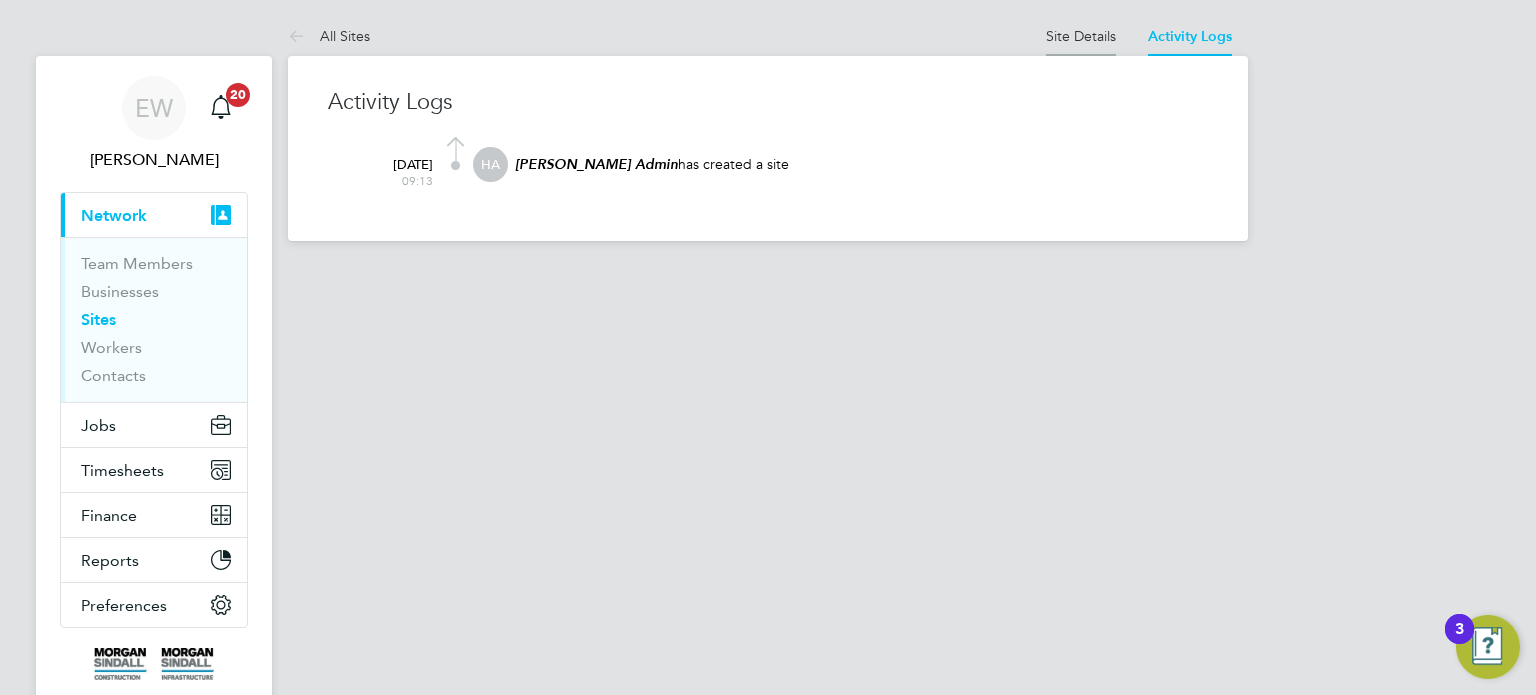 click on "Site Details" at bounding box center (1081, 36) 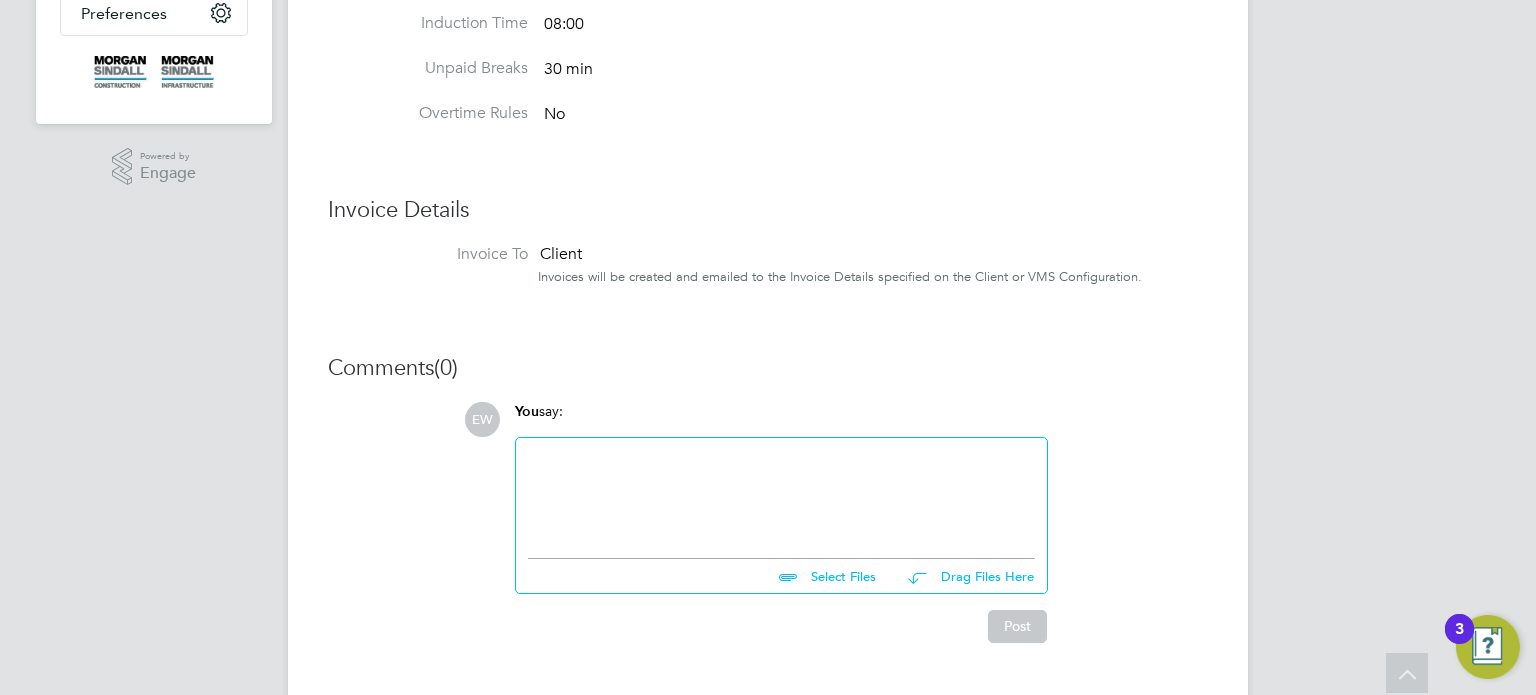 scroll, scrollTop: 0, scrollLeft: 0, axis: both 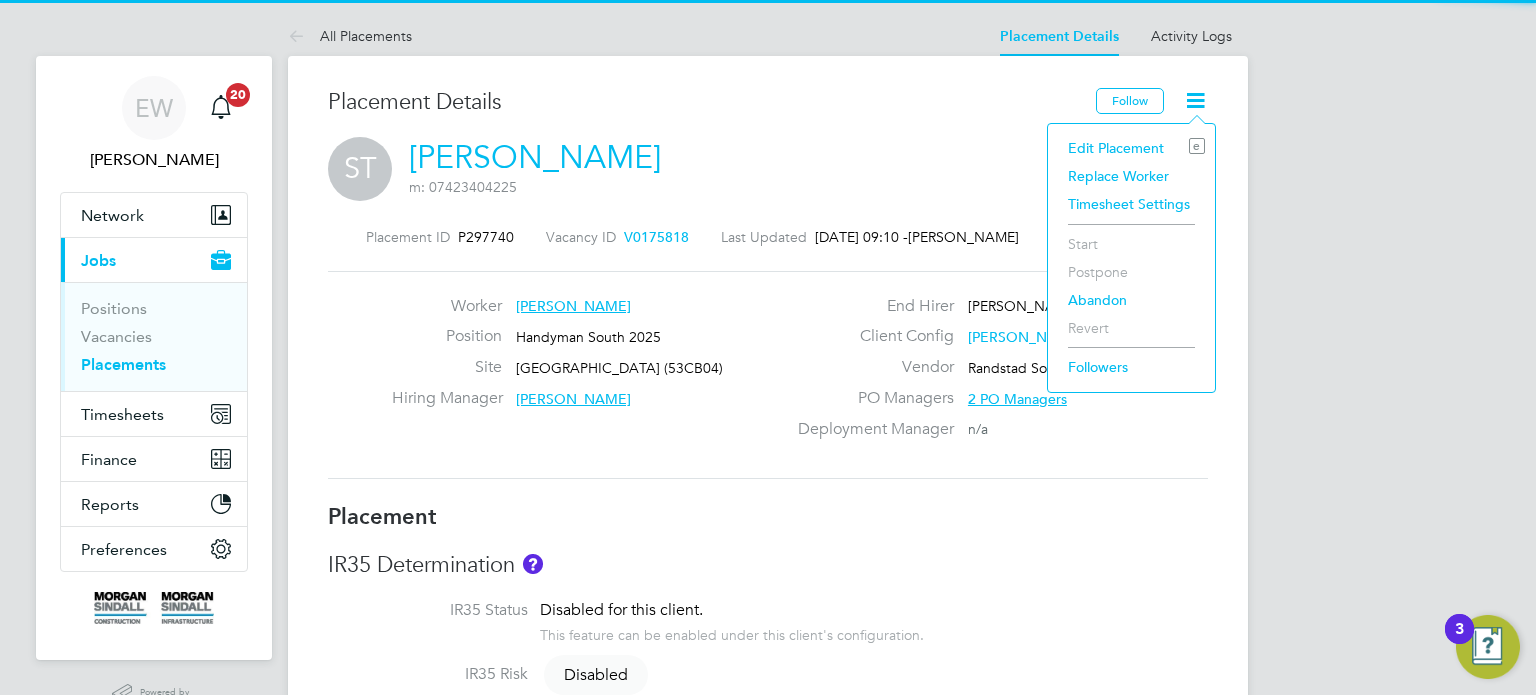 click on "Edit Placement e" 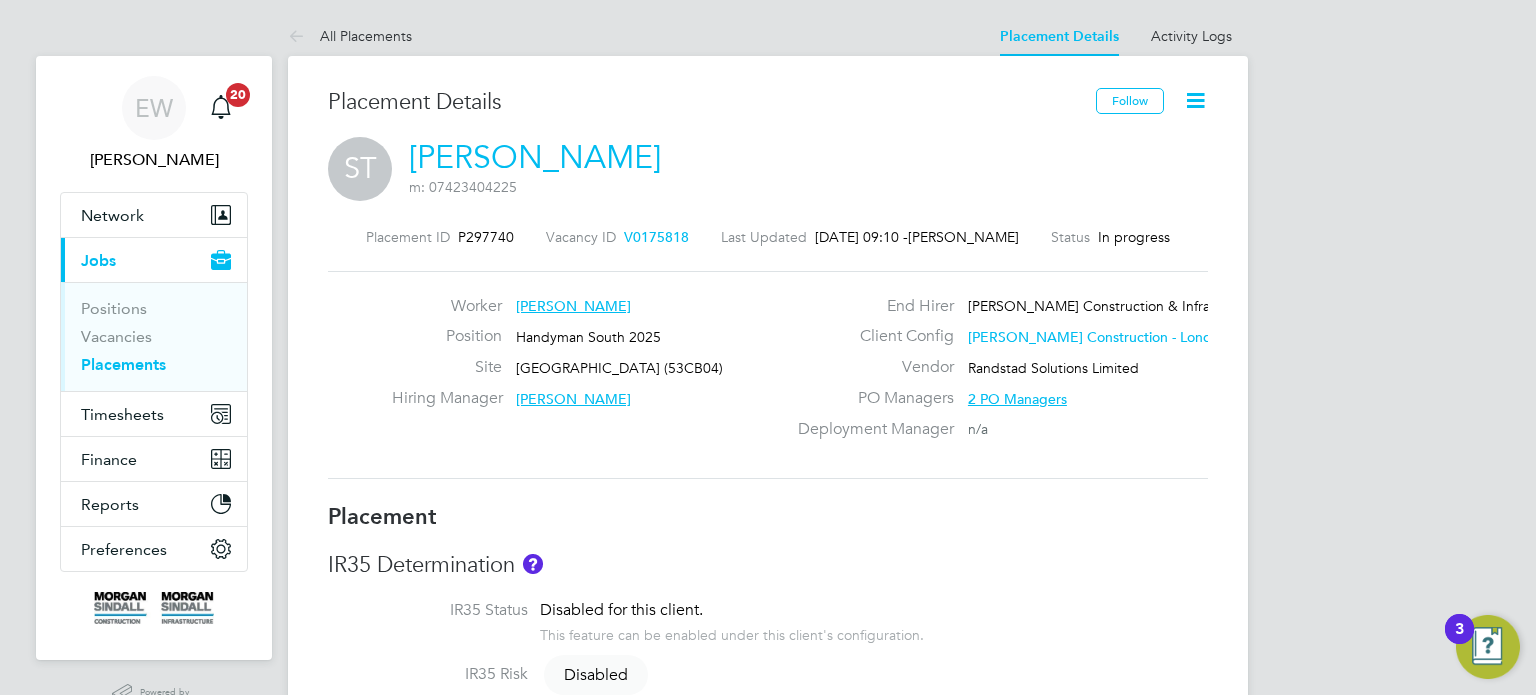 type on "[PERSON_NAME]" 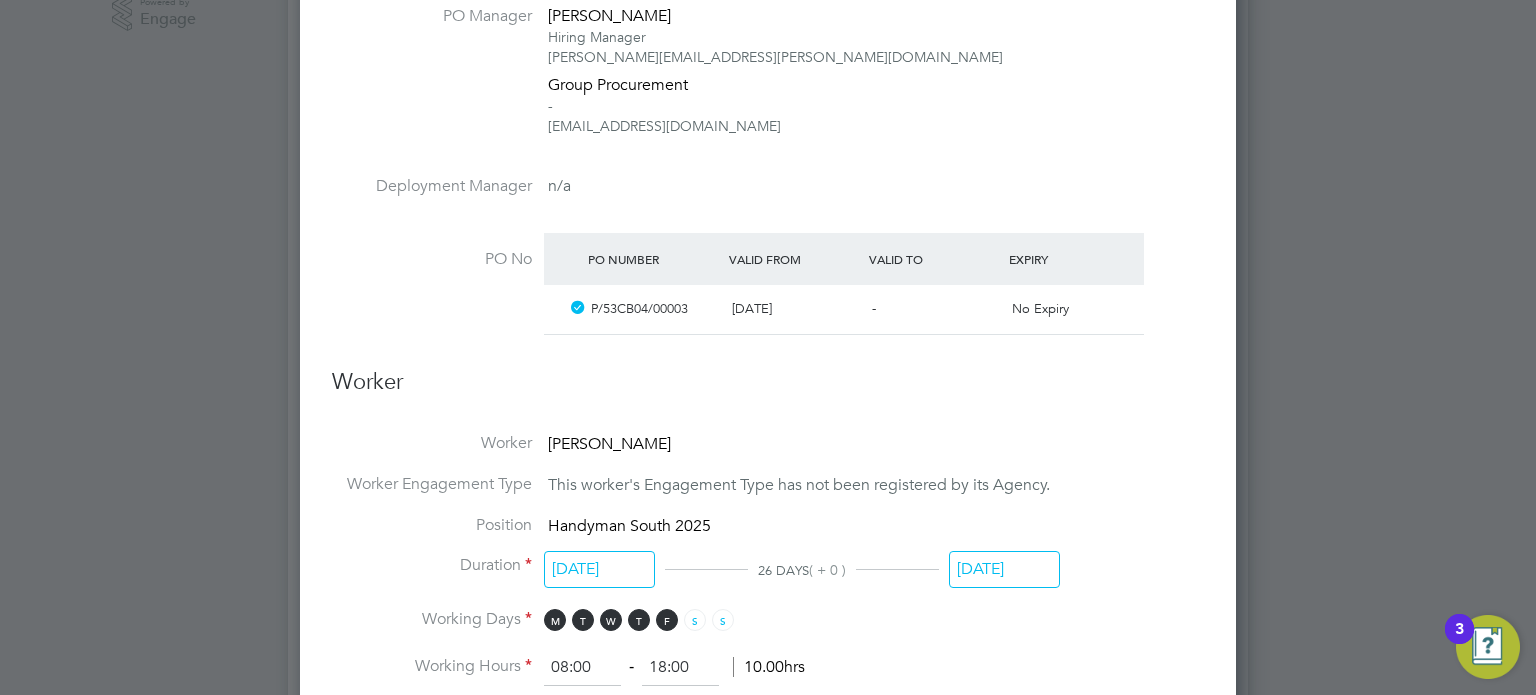 click on "[DATE]" at bounding box center (1004, 569) 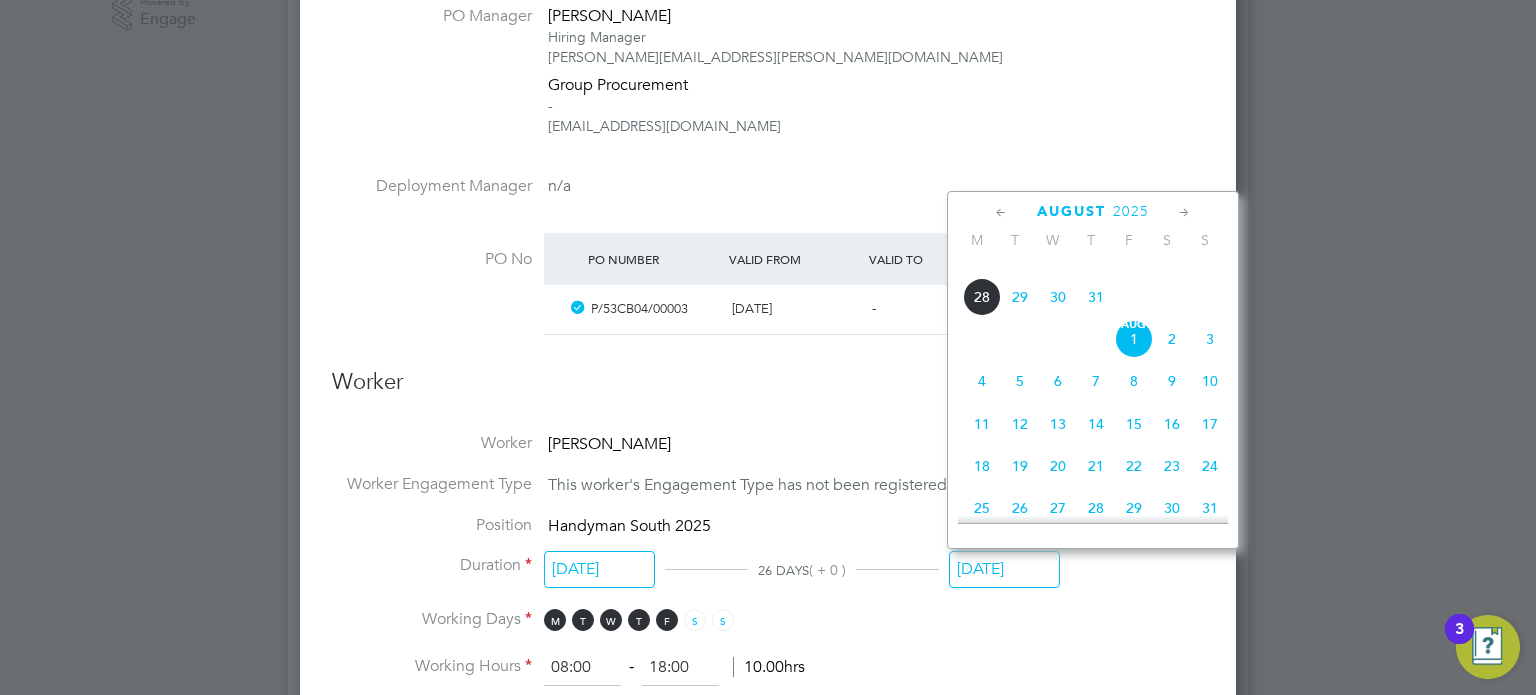 click on "25" 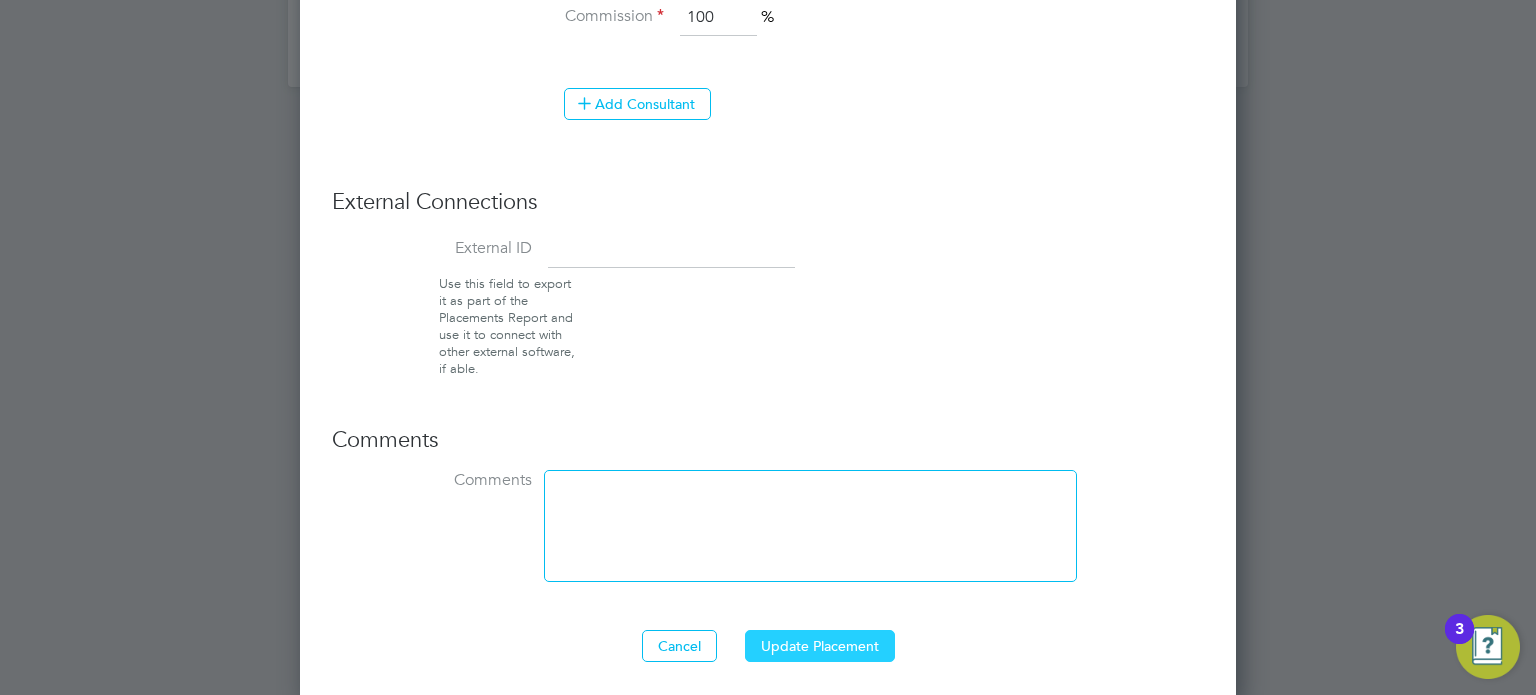 click on "Update Placement" at bounding box center (820, 646) 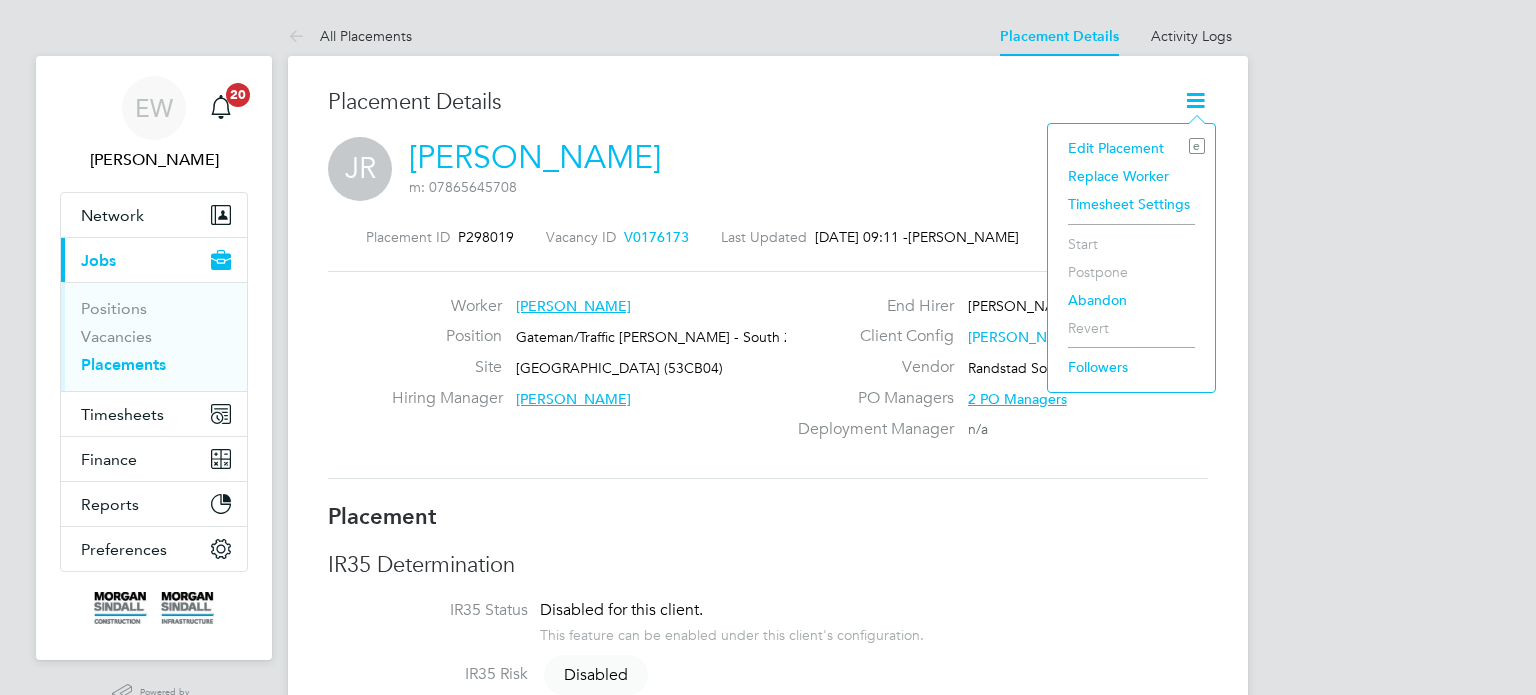 scroll, scrollTop: 0, scrollLeft: 0, axis: both 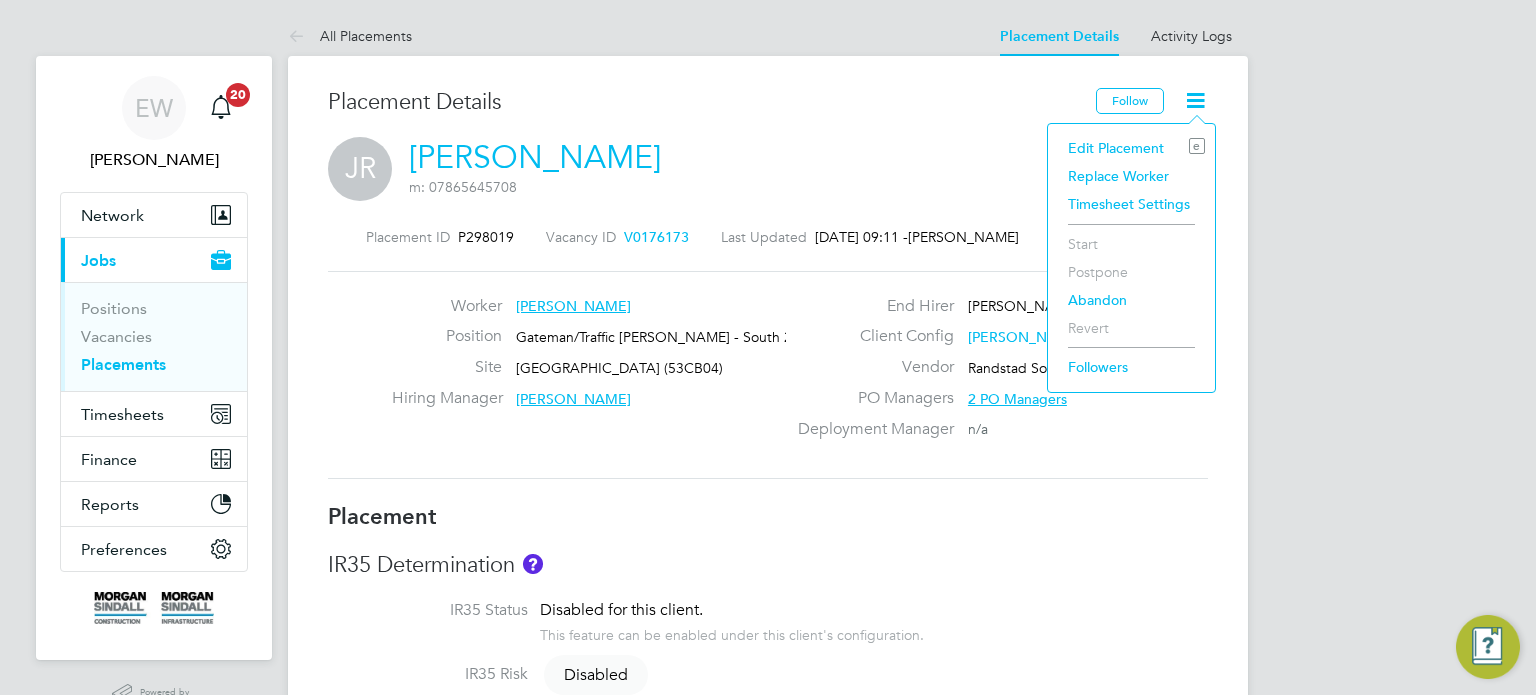 click on "Edit Placement e" 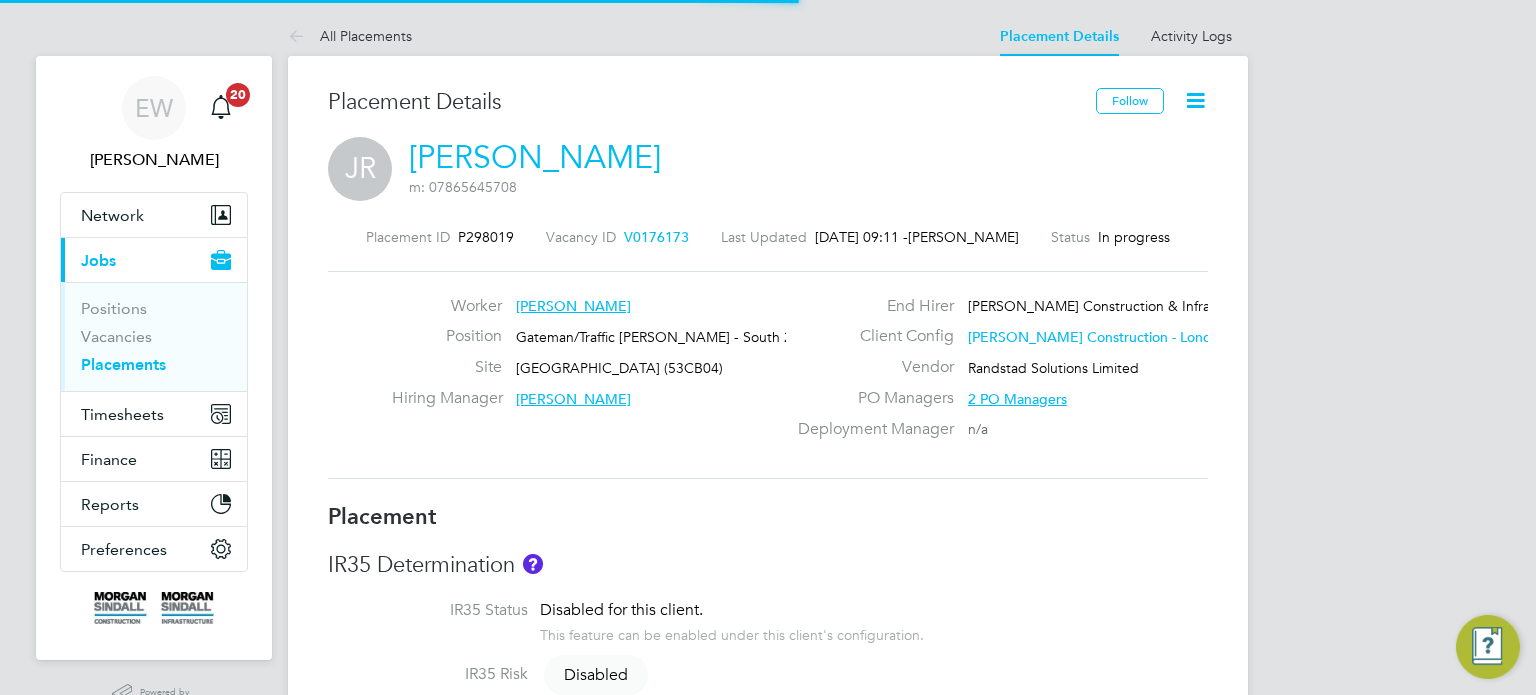 type on "[PERSON_NAME]" 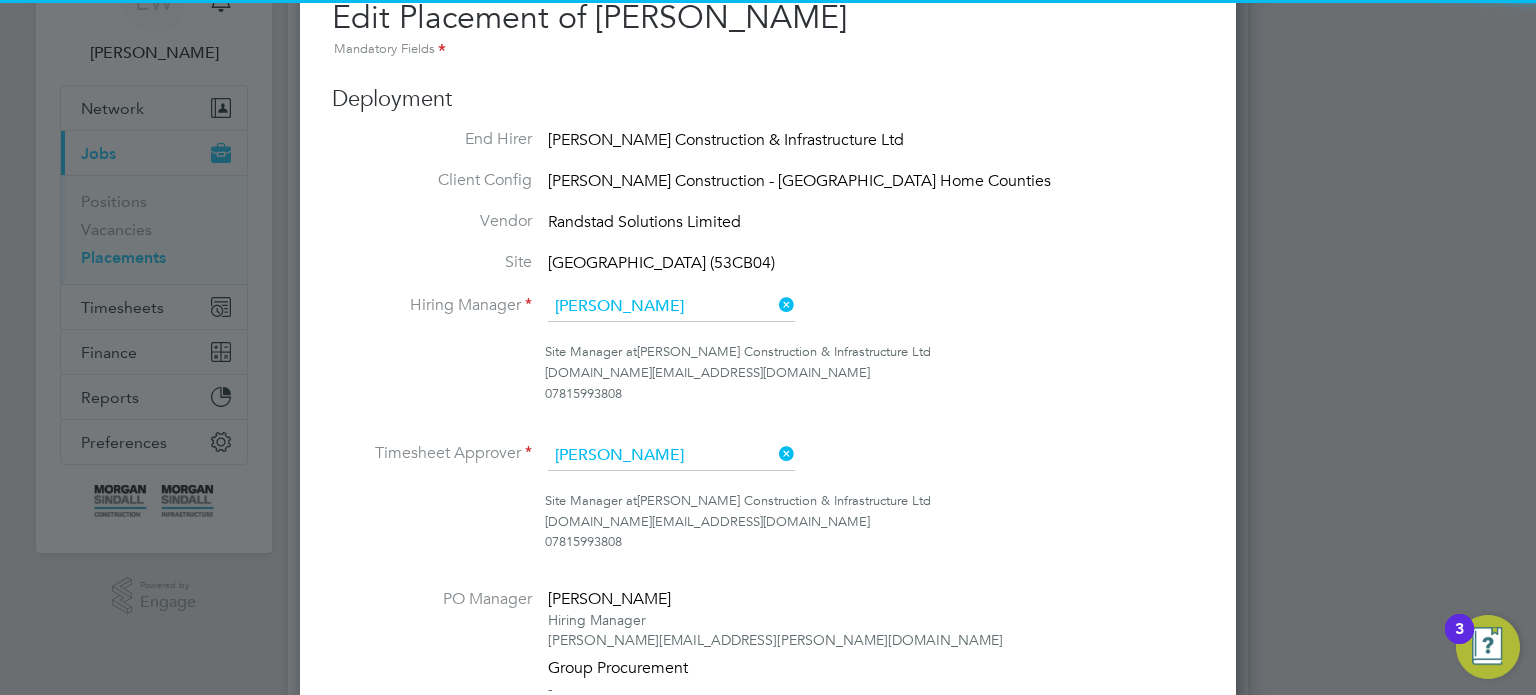 click on "[PERSON_NAME]" at bounding box center (671, 307) 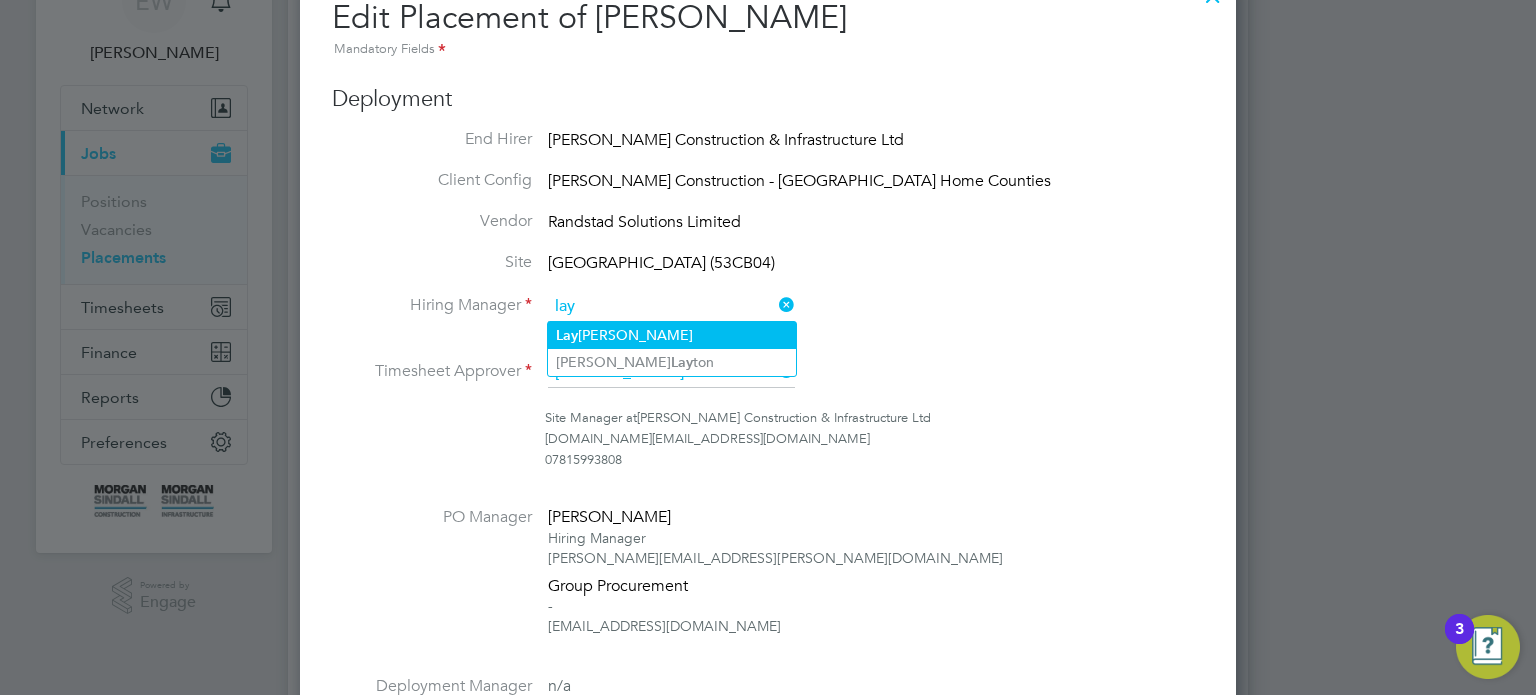 click on "Lay la Harper" 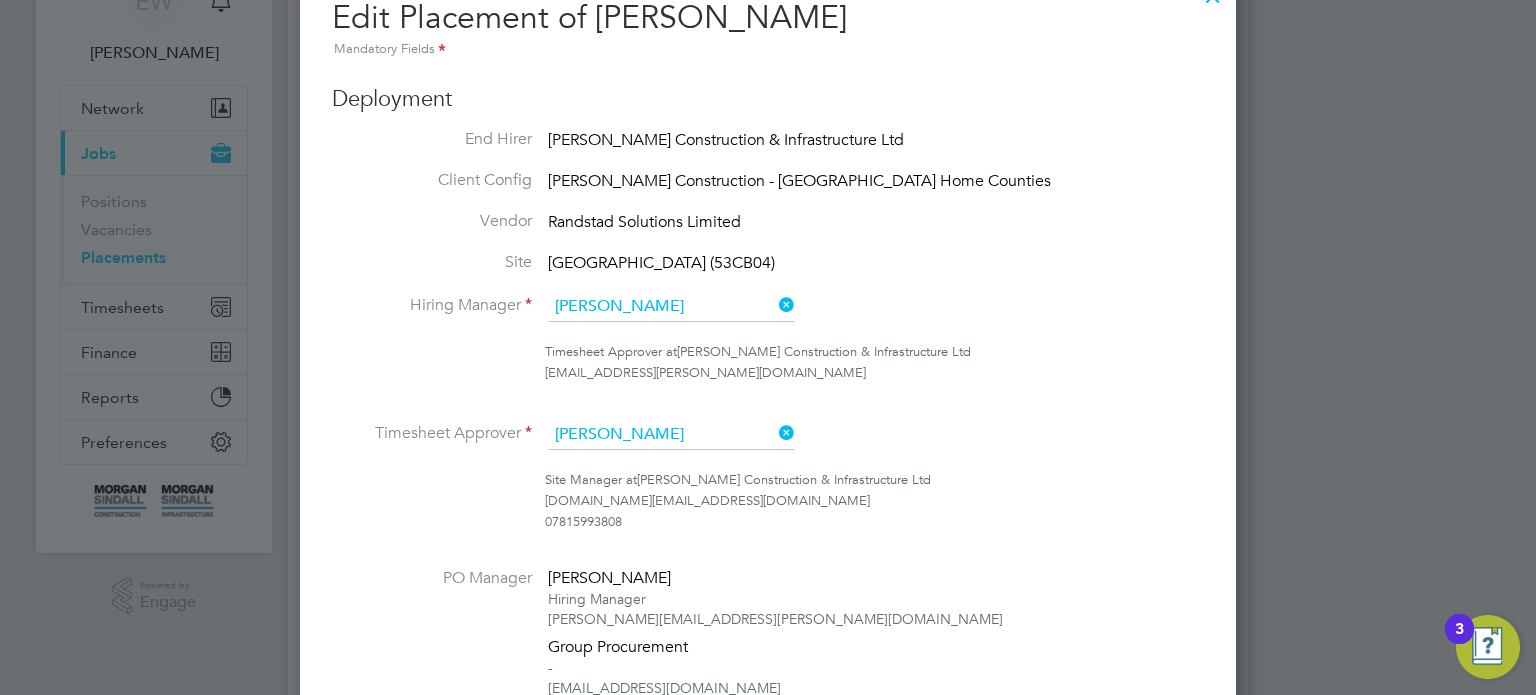click on "[PERSON_NAME]" at bounding box center (671, 435) 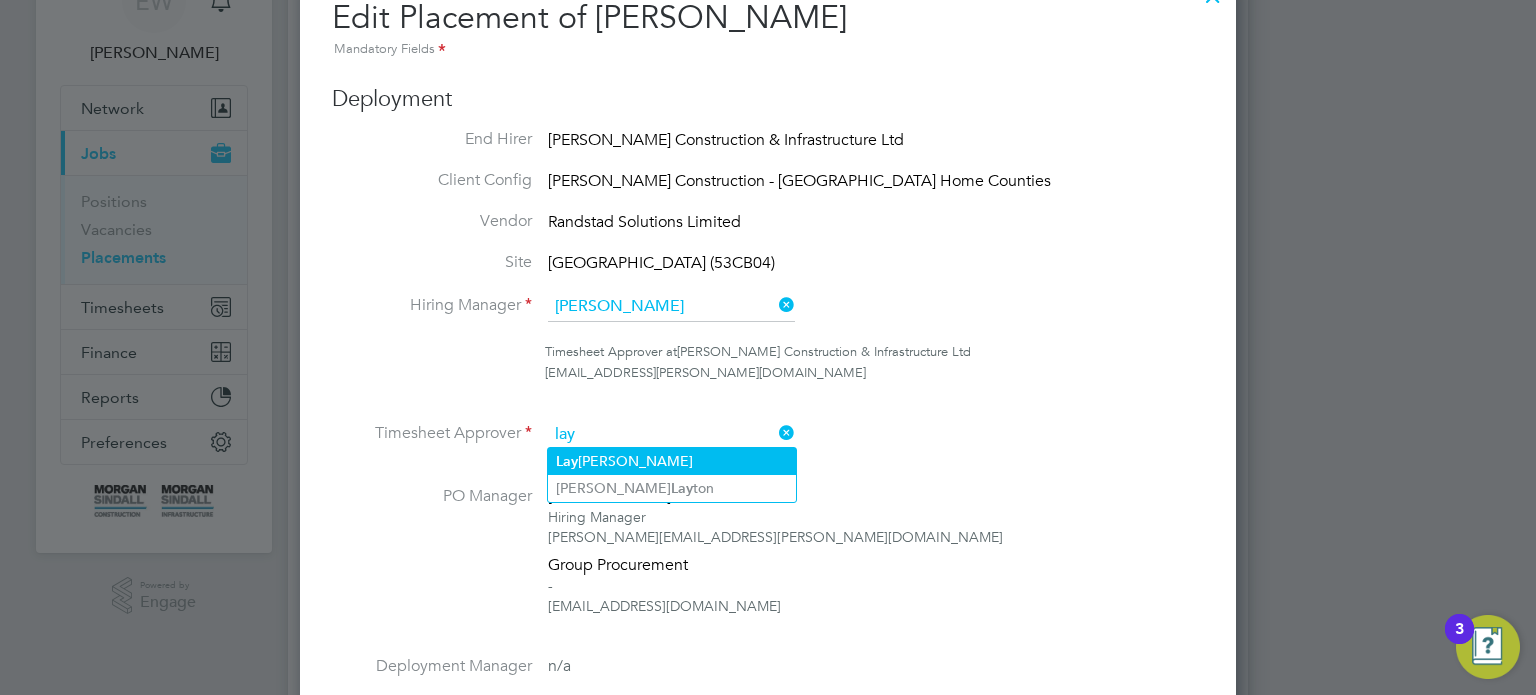 click on "Lay la Harper" 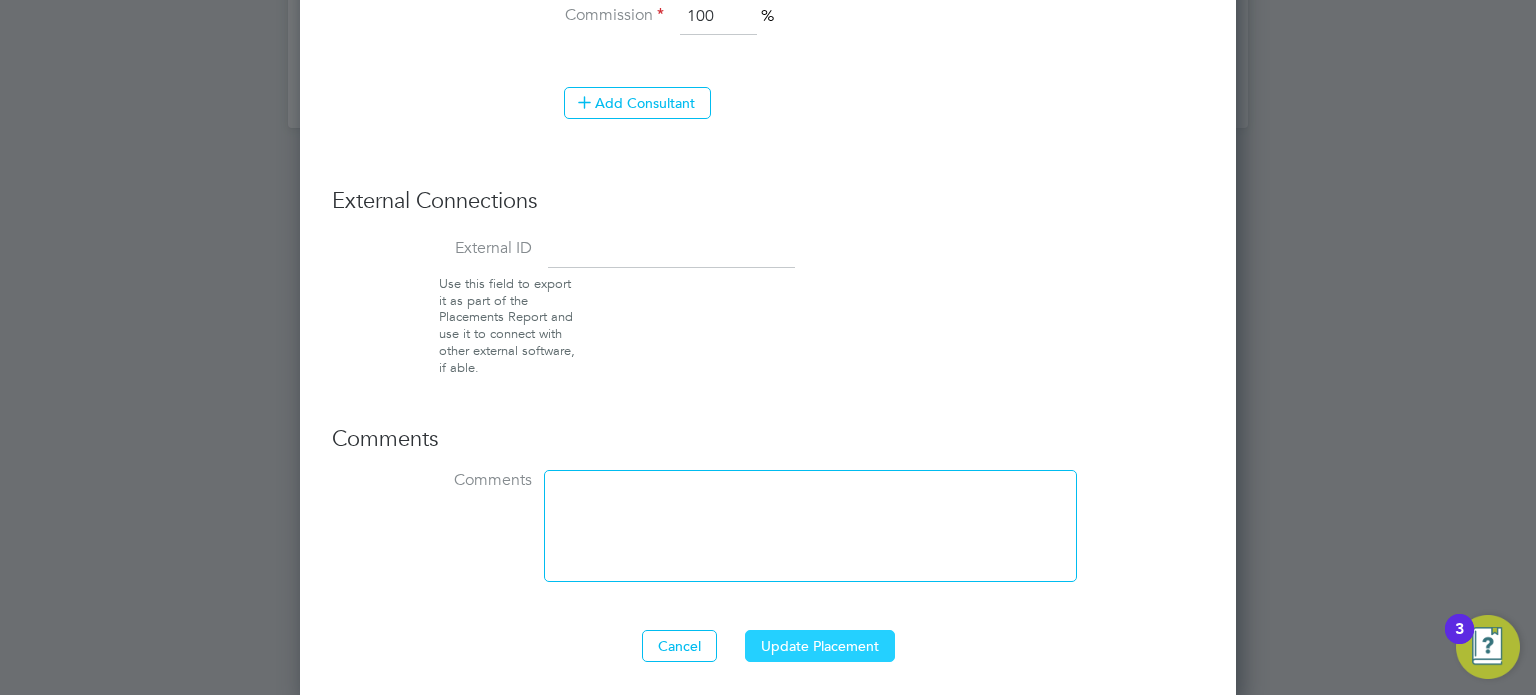click on "Update Placement" at bounding box center (820, 646) 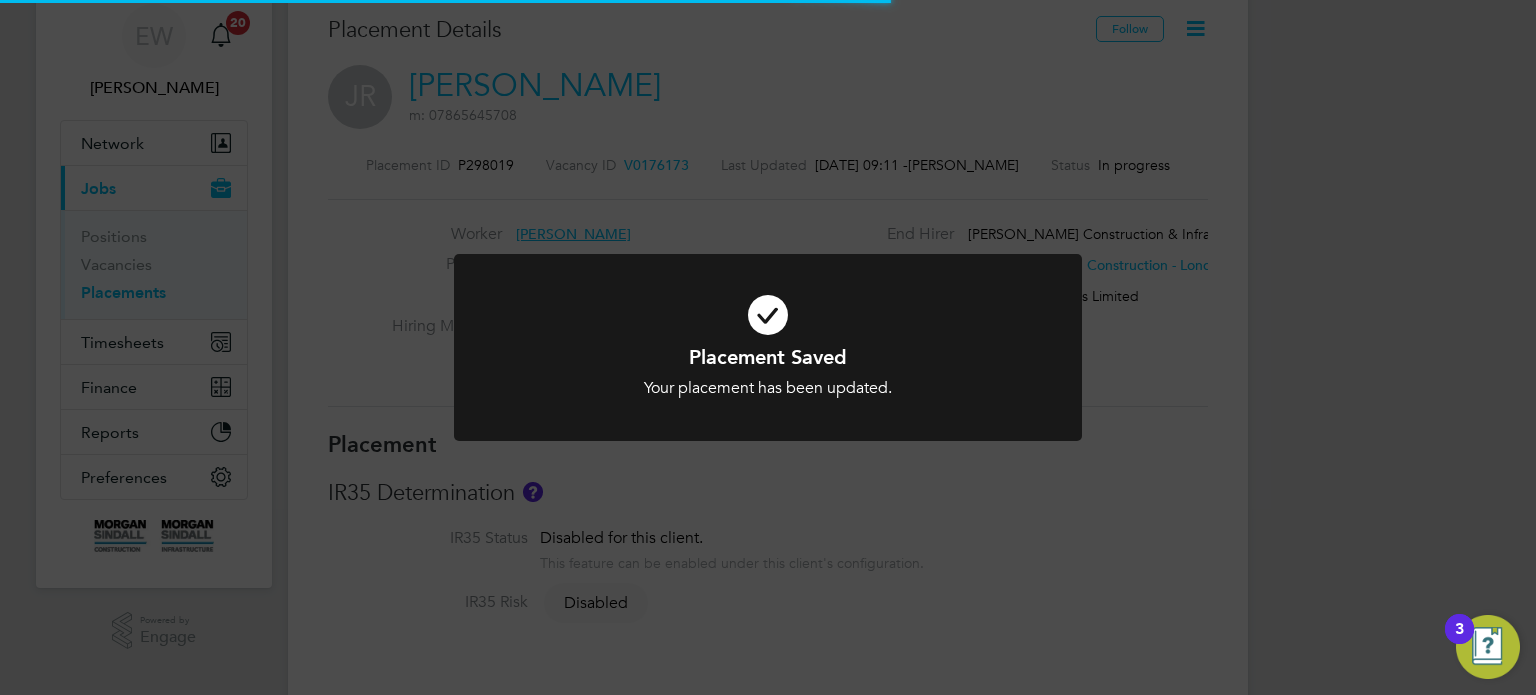 click on "Placement Saved Your placement has been updated. Cancel Okay" 